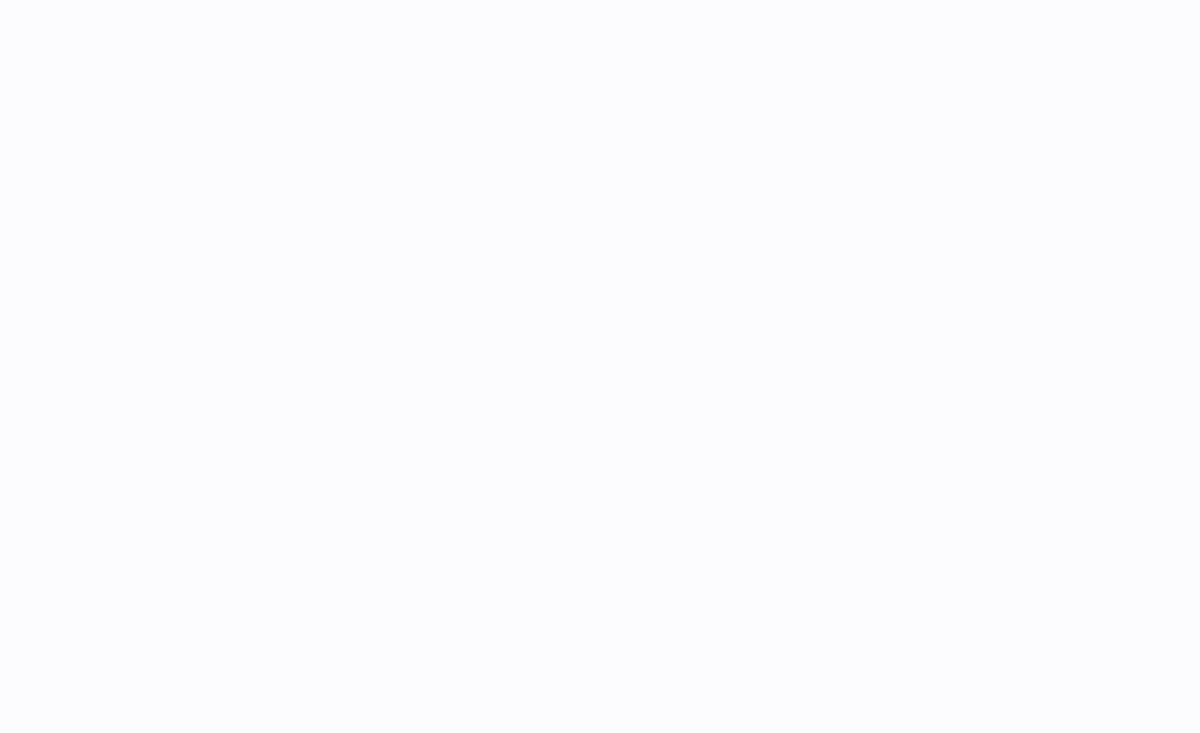 scroll, scrollTop: 0, scrollLeft: 0, axis: both 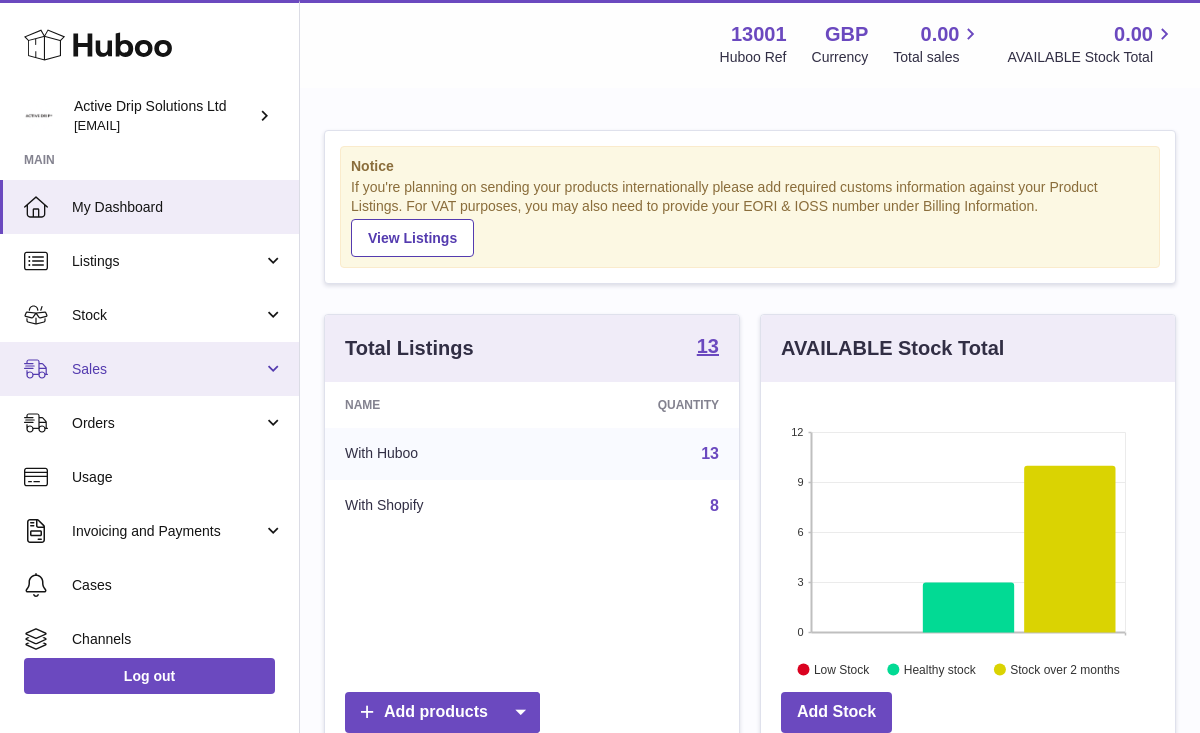 click on "Sales" at bounding box center (167, 369) 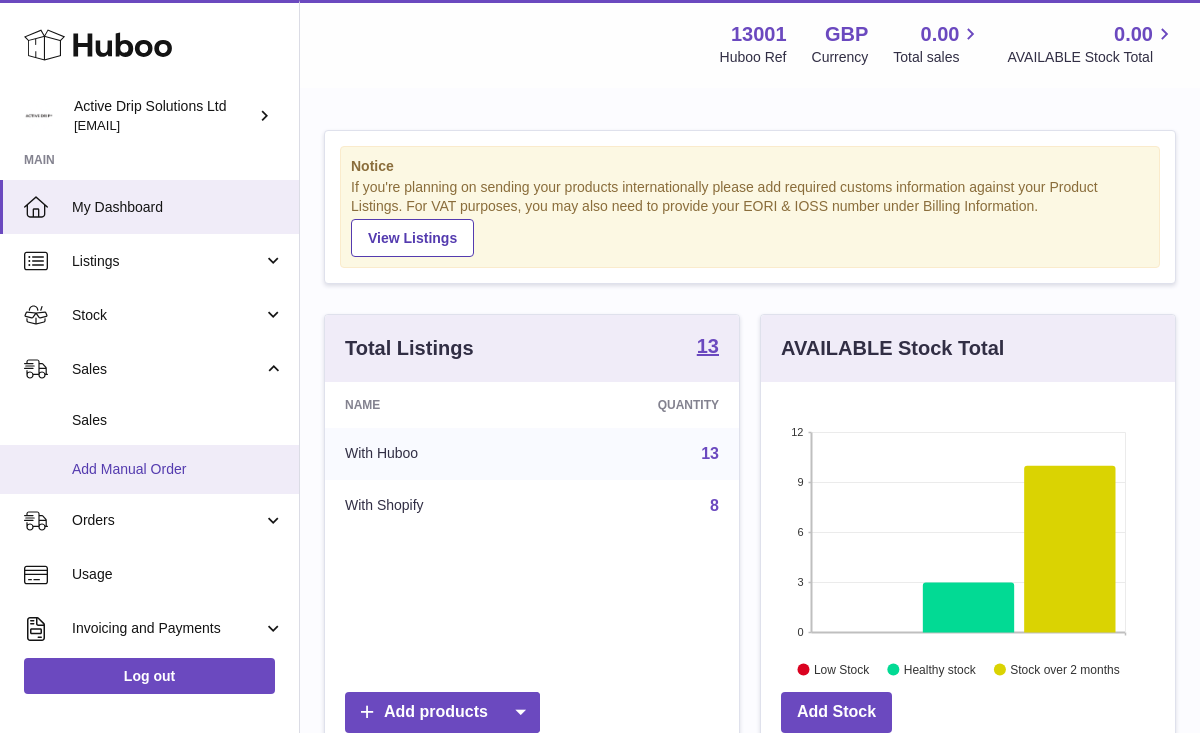 click on "Add Manual Order" at bounding box center [178, 469] 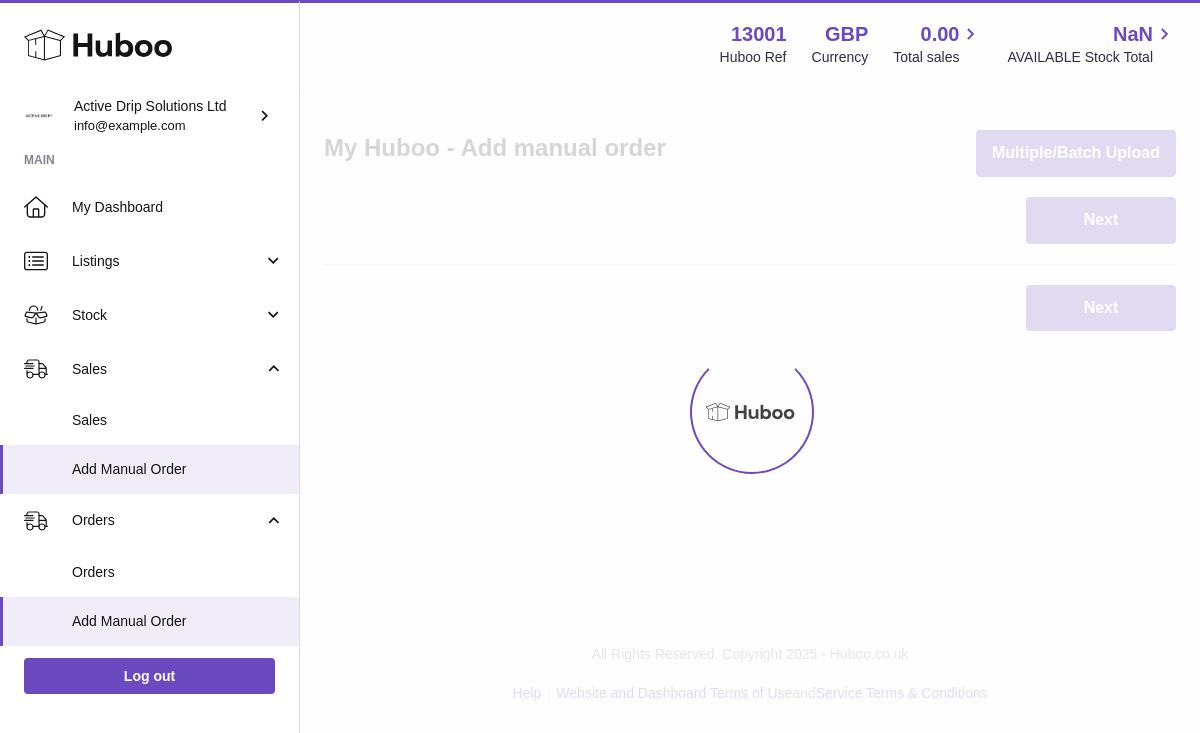 scroll, scrollTop: 0, scrollLeft: 0, axis: both 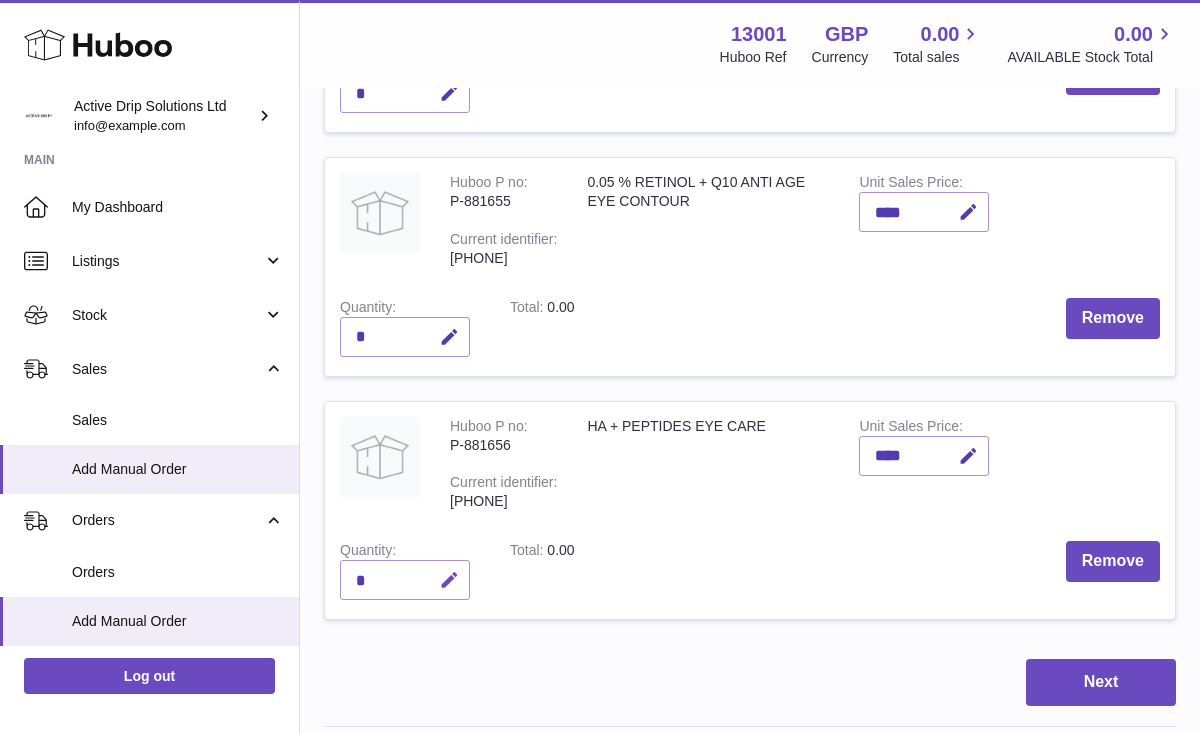 click at bounding box center [449, 580] 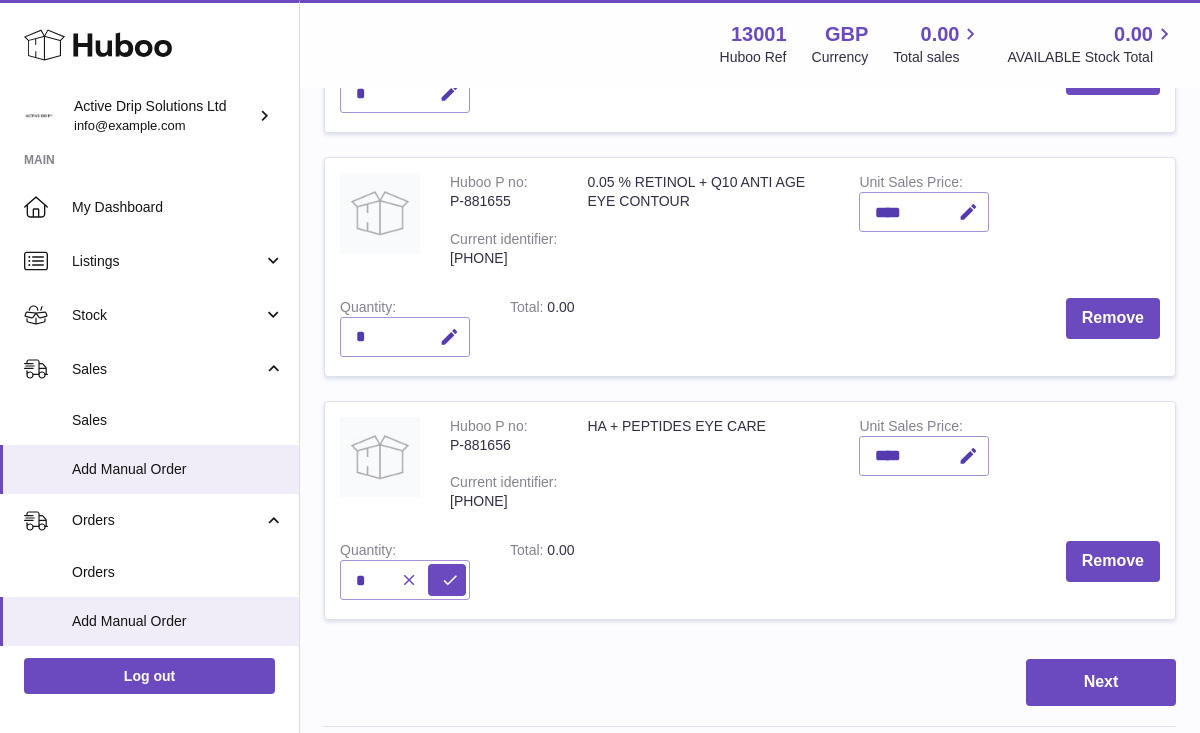 click at bounding box center (409, 580) 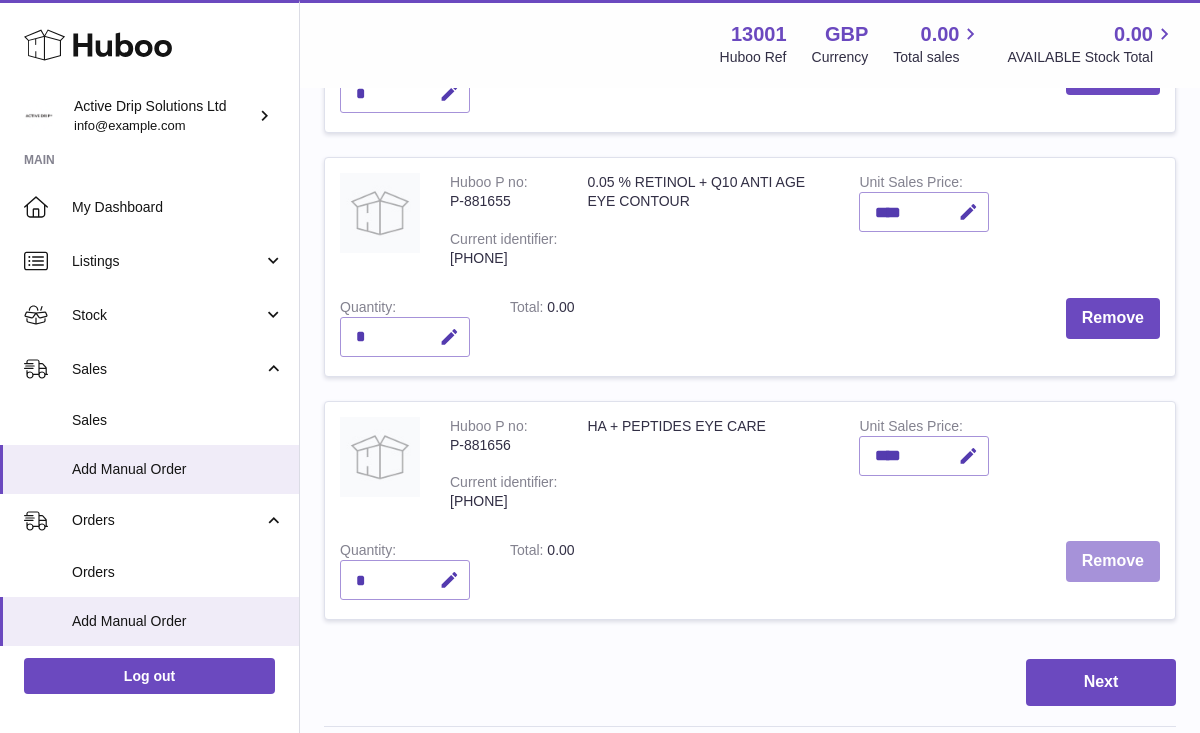 click on "Remove" at bounding box center [1113, 561] 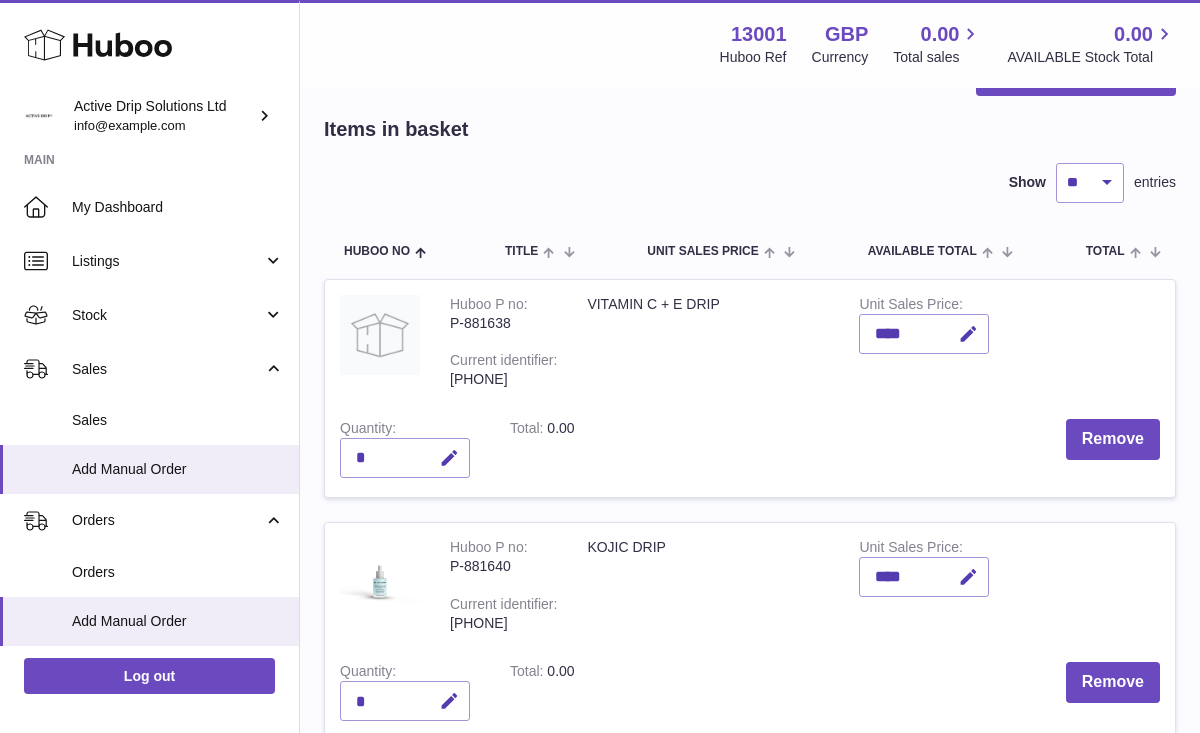 scroll, scrollTop: 78, scrollLeft: 0, axis: vertical 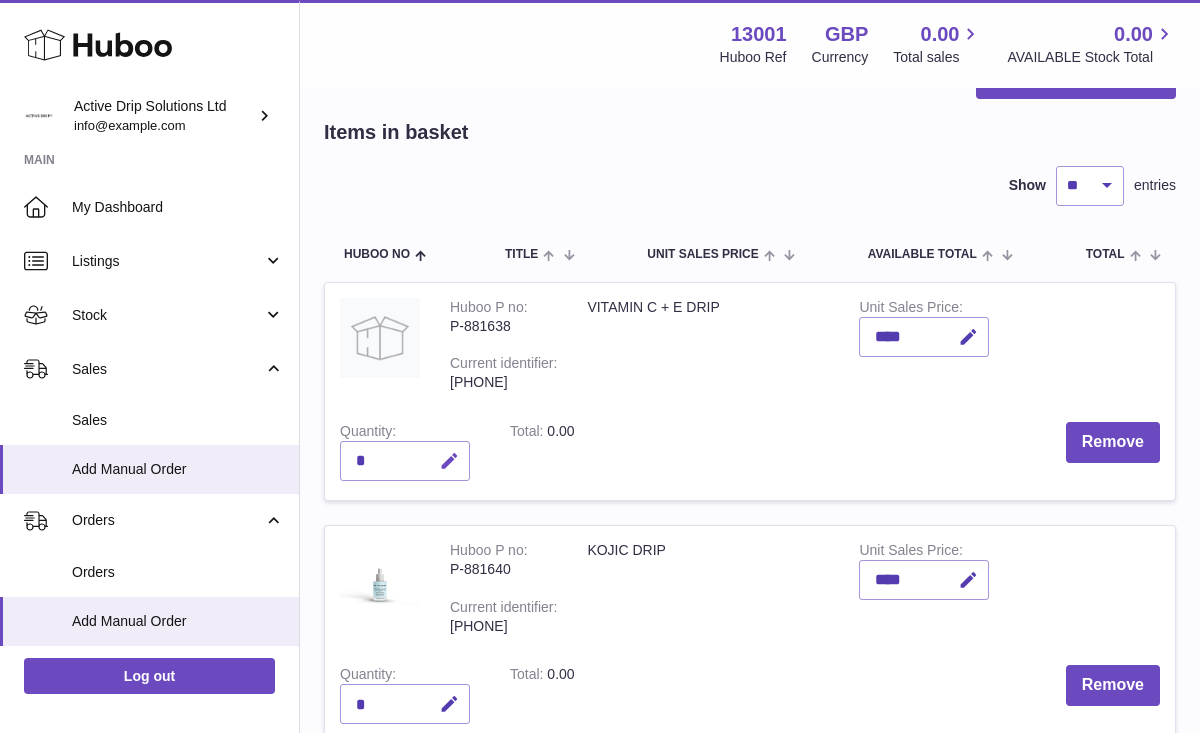 click at bounding box center [449, 461] 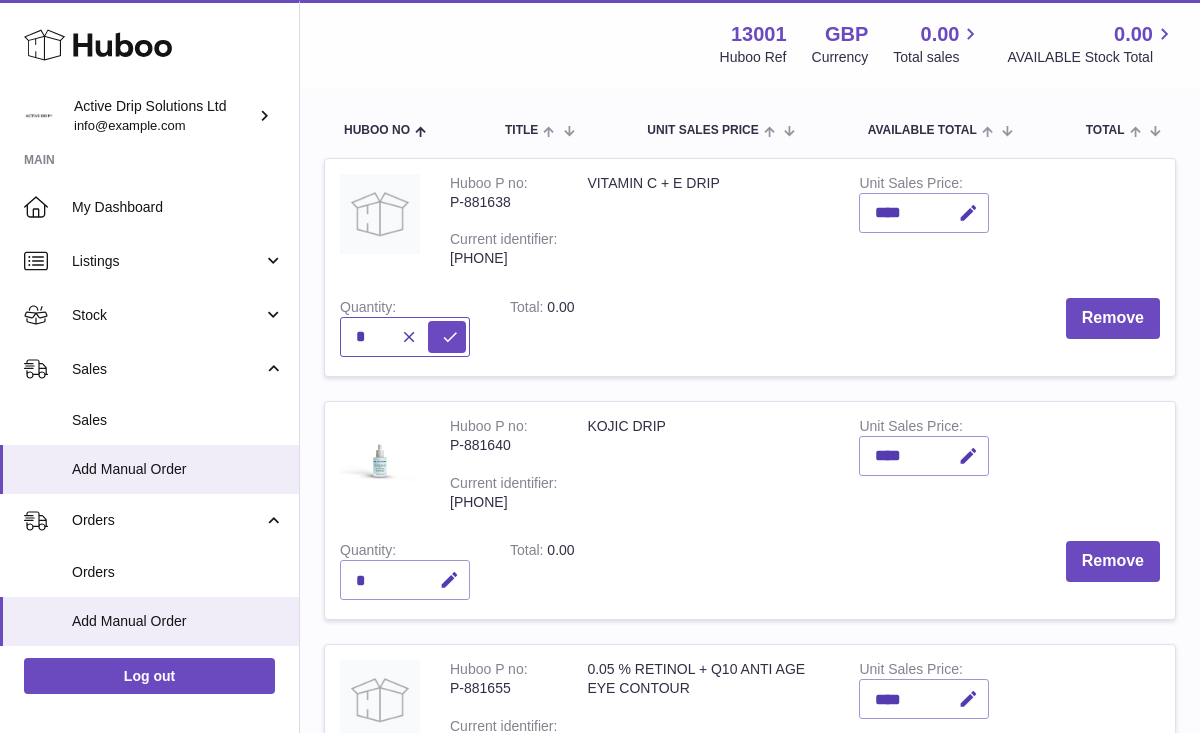 scroll, scrollTop: 200, scrollLeft: 0, axis: vertical 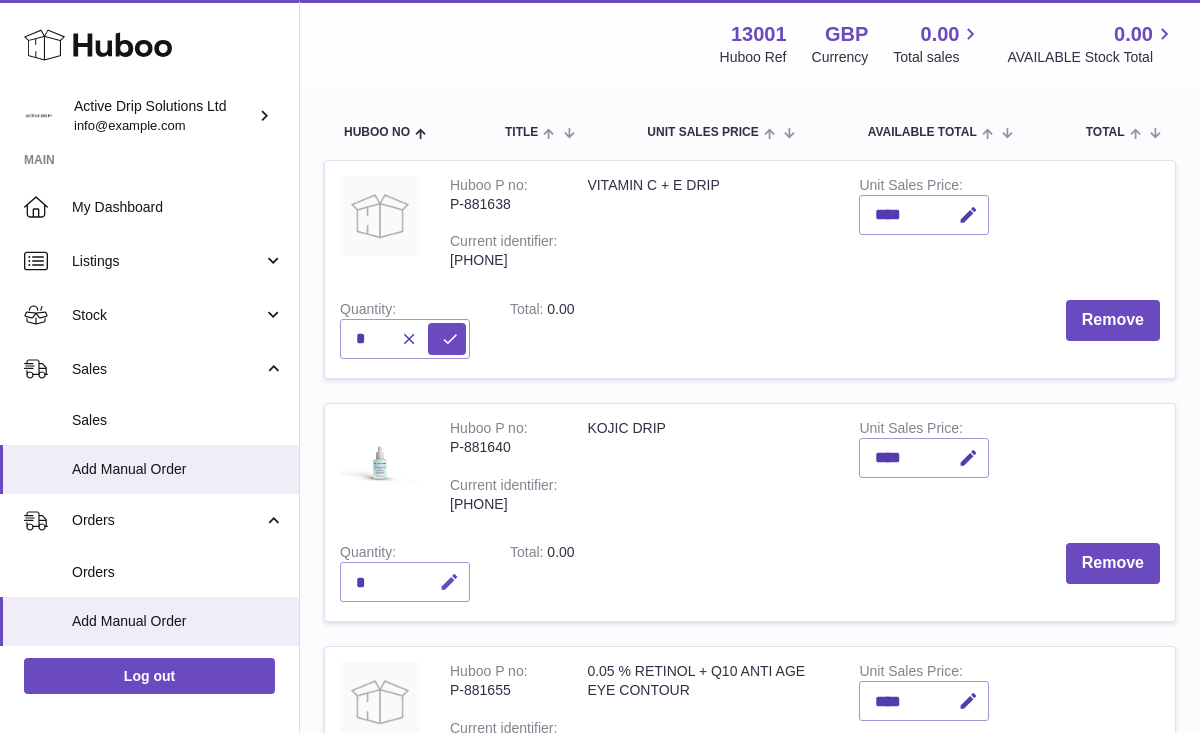 click at bounding box center (449, 582) 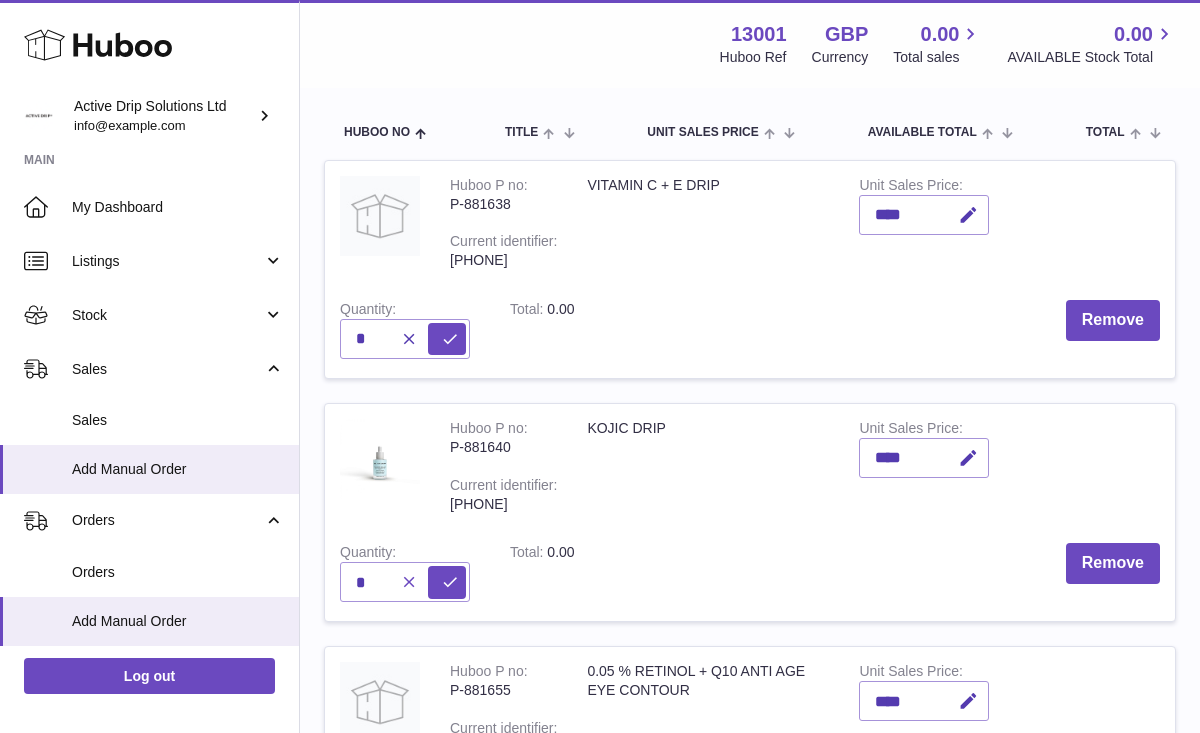 click at bounding box center [409, 582] 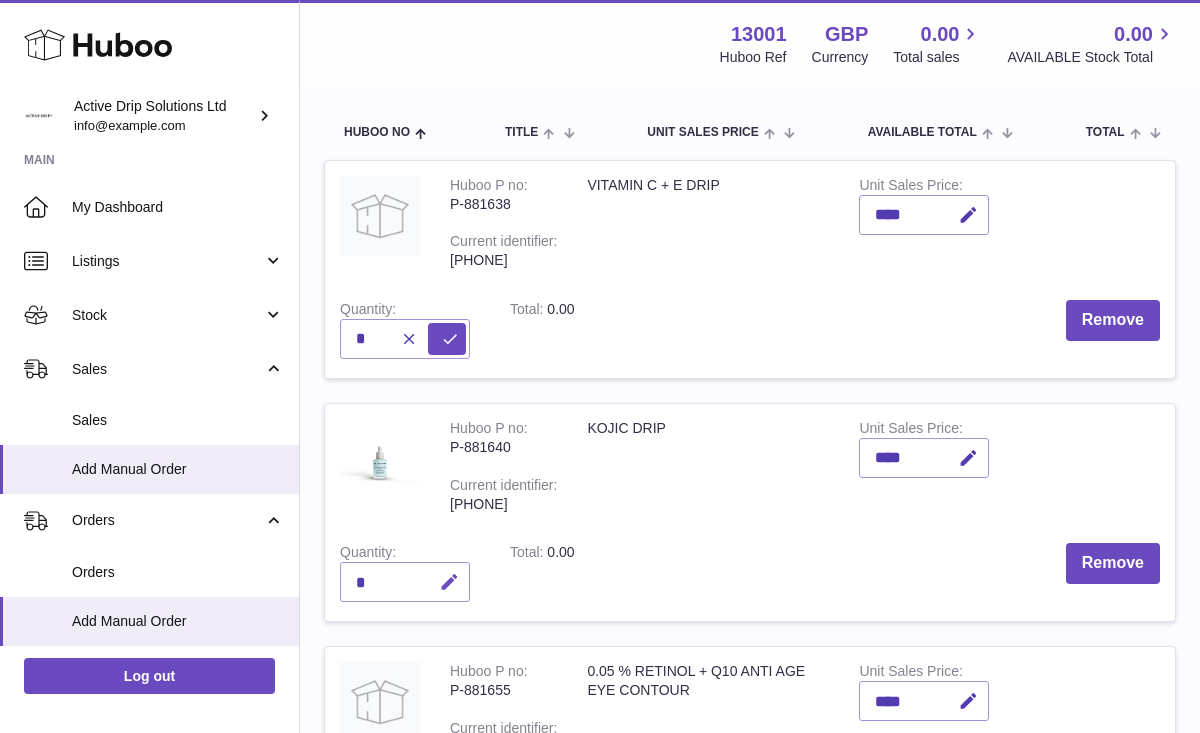 click at bounding box center (449, 582) 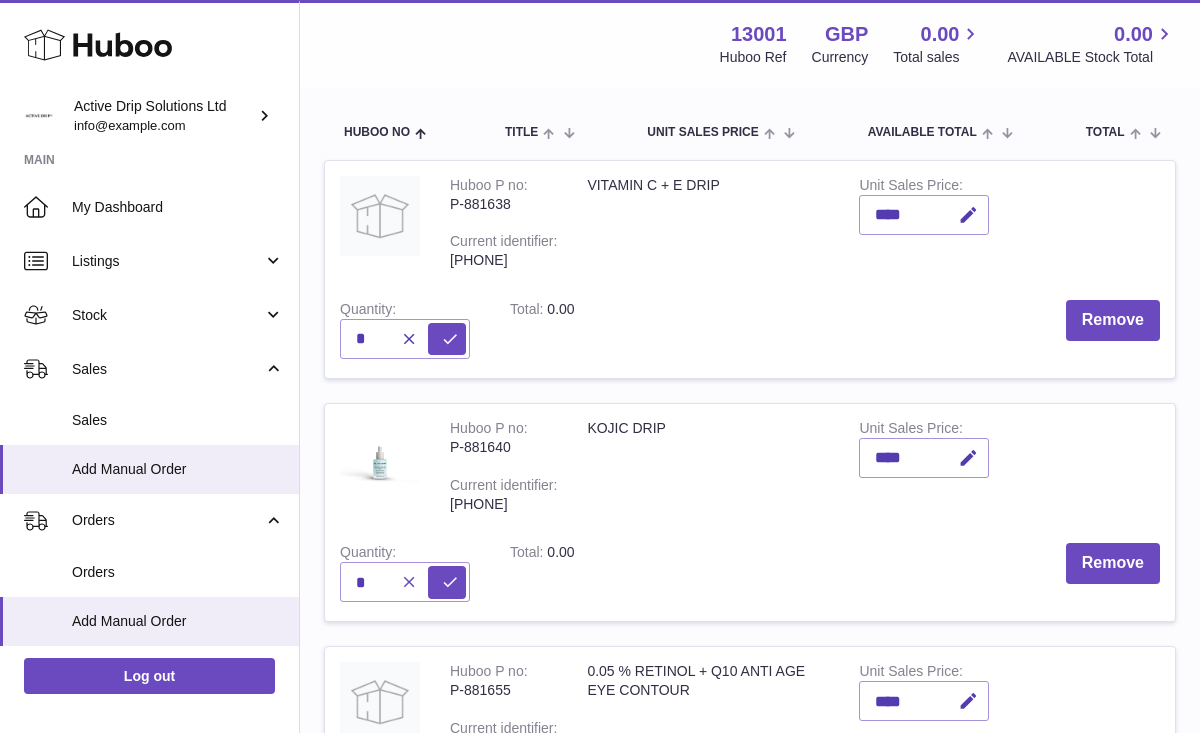 click at bounding box center (409, 582) 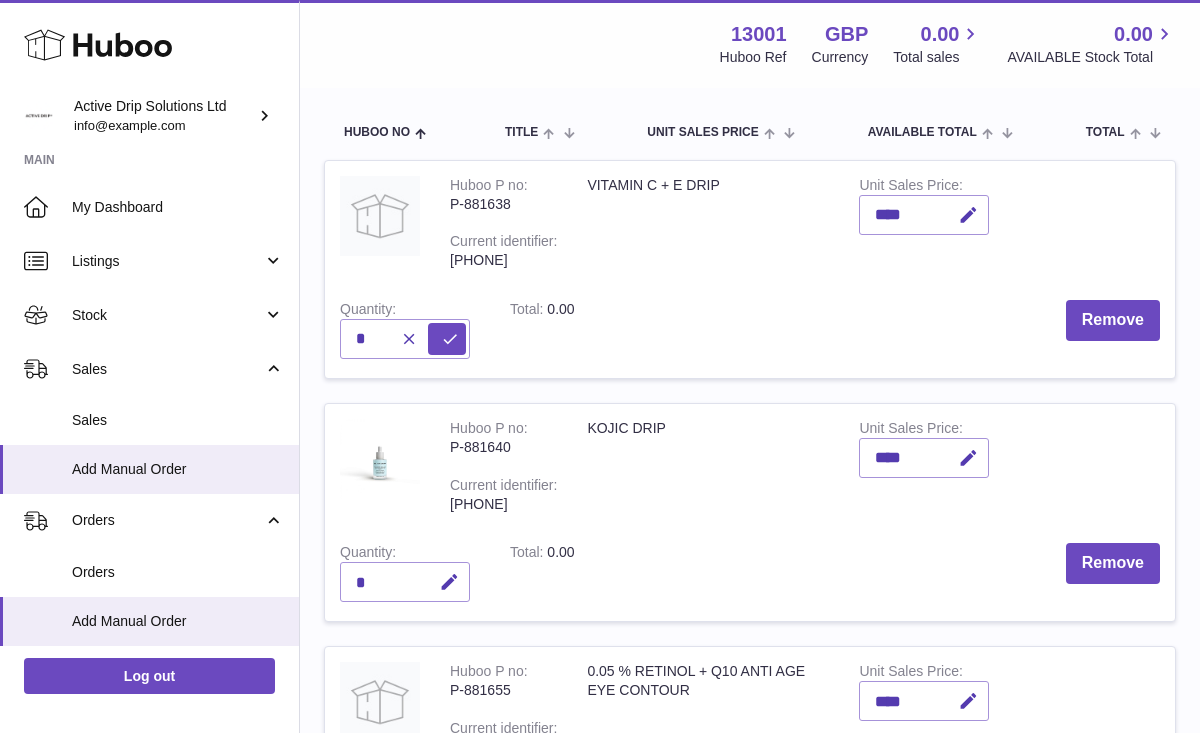 click on "Quantity
*" at bounding box center [410, 574] 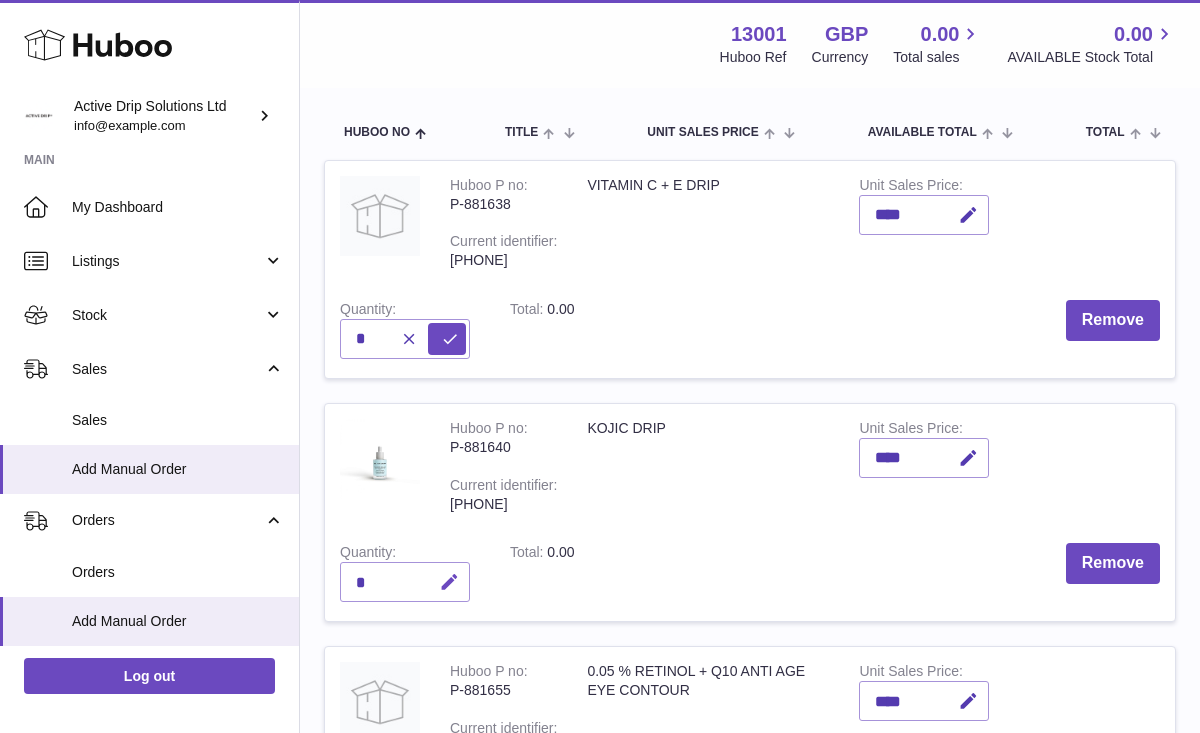 click at bounding box center (449, 582) 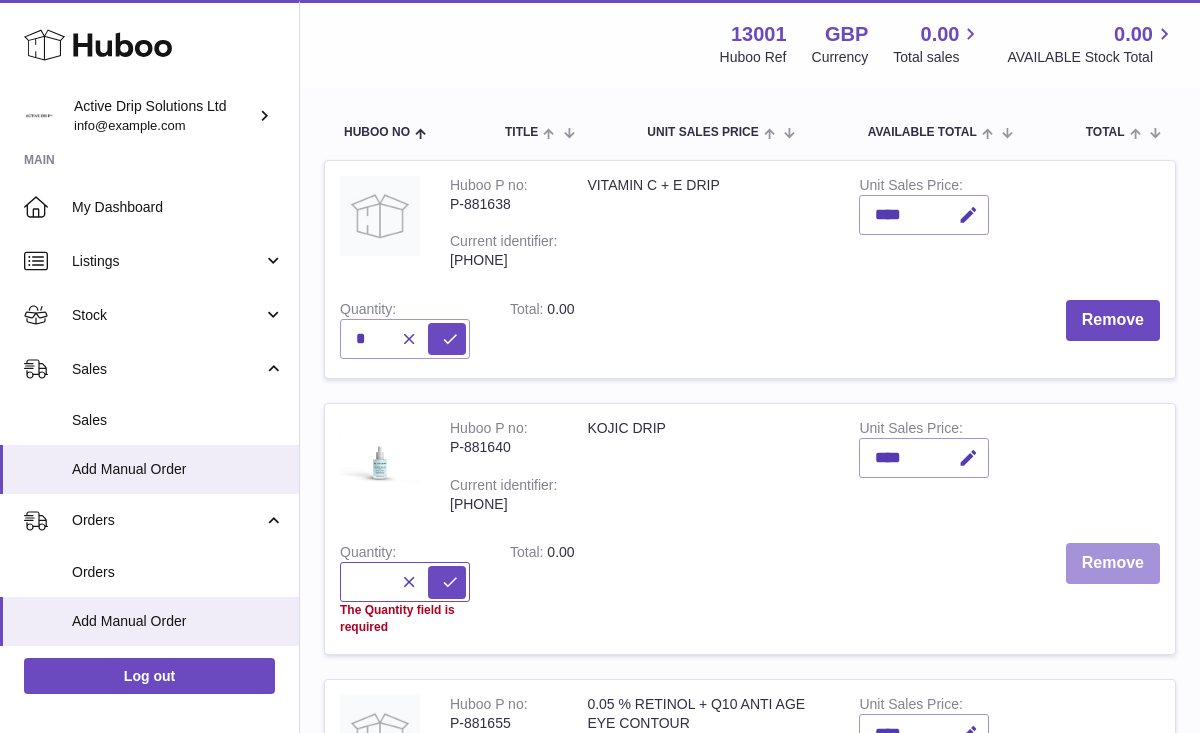 type 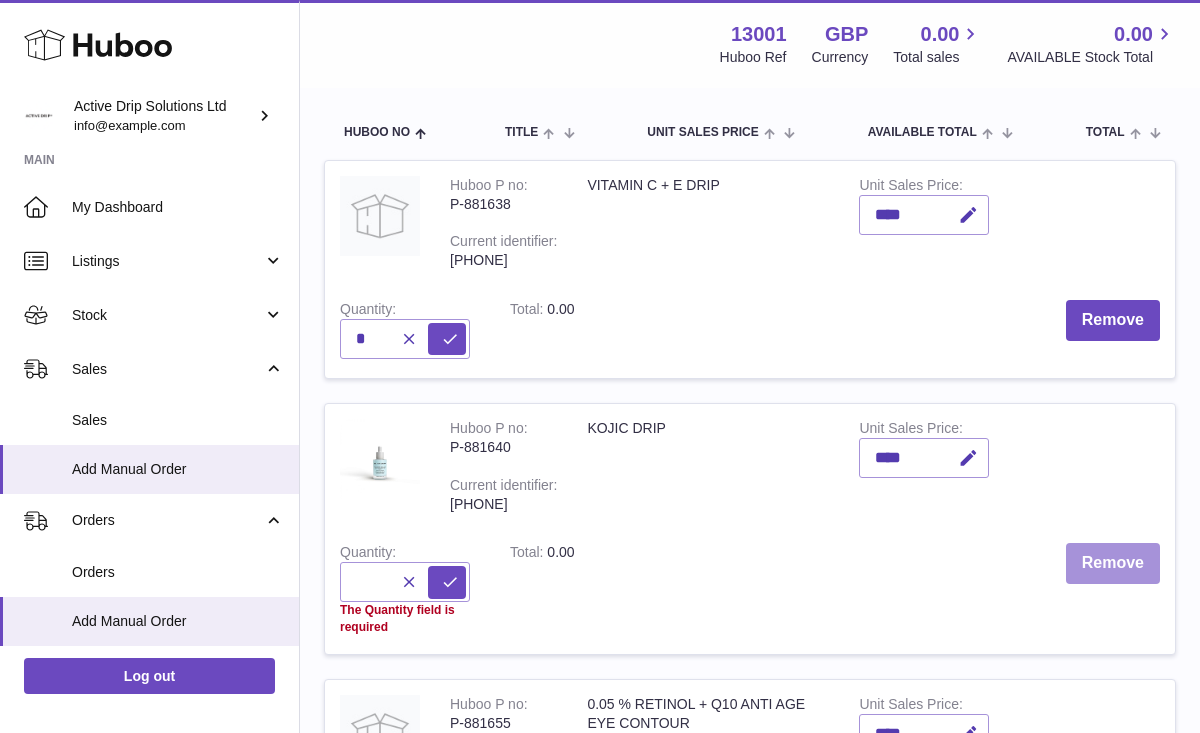 click on "Remove" at bounding box center (1113, 563) 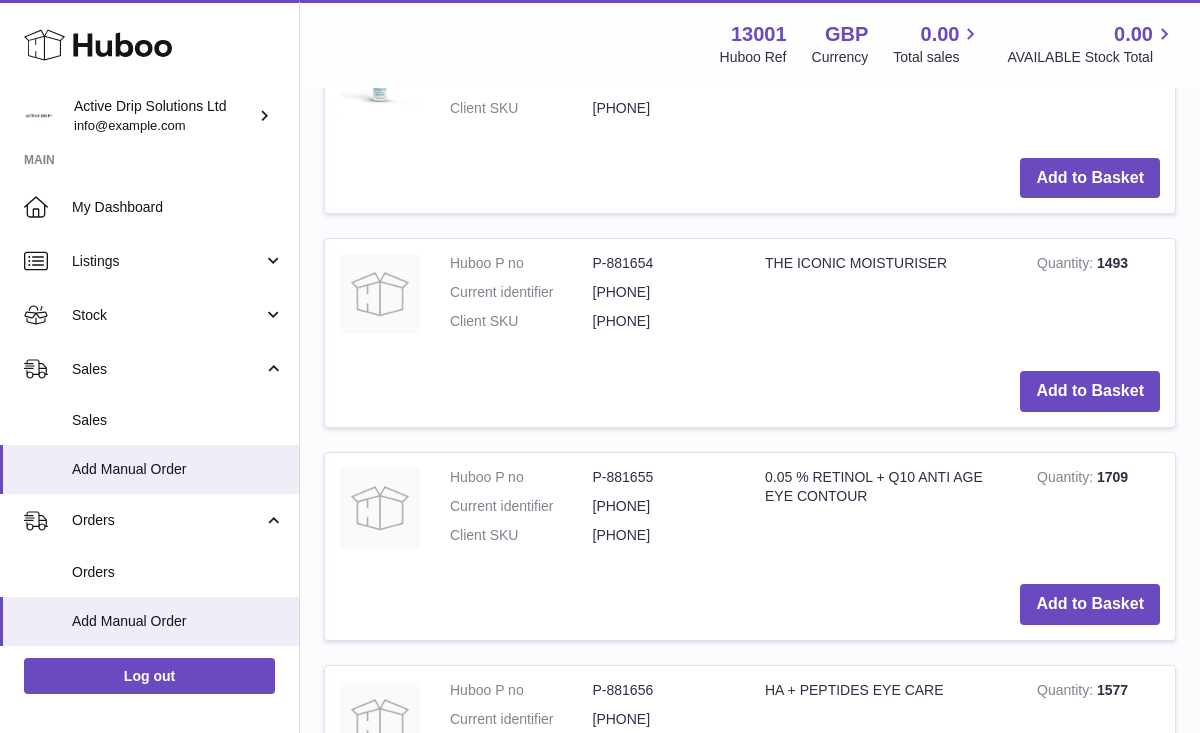 scroll, scrollTop: 1940, scrollLeft: 0, axis: vertical 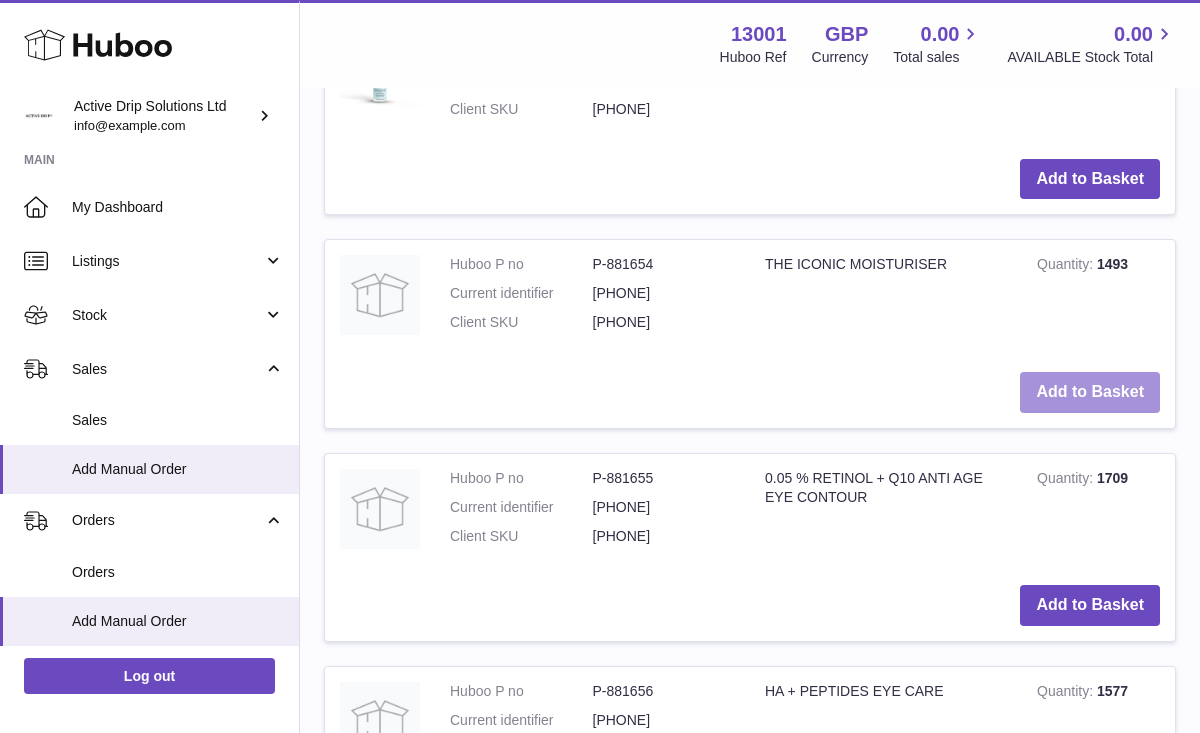 click on "Add to Basket" at bounding box center (1090, 392) 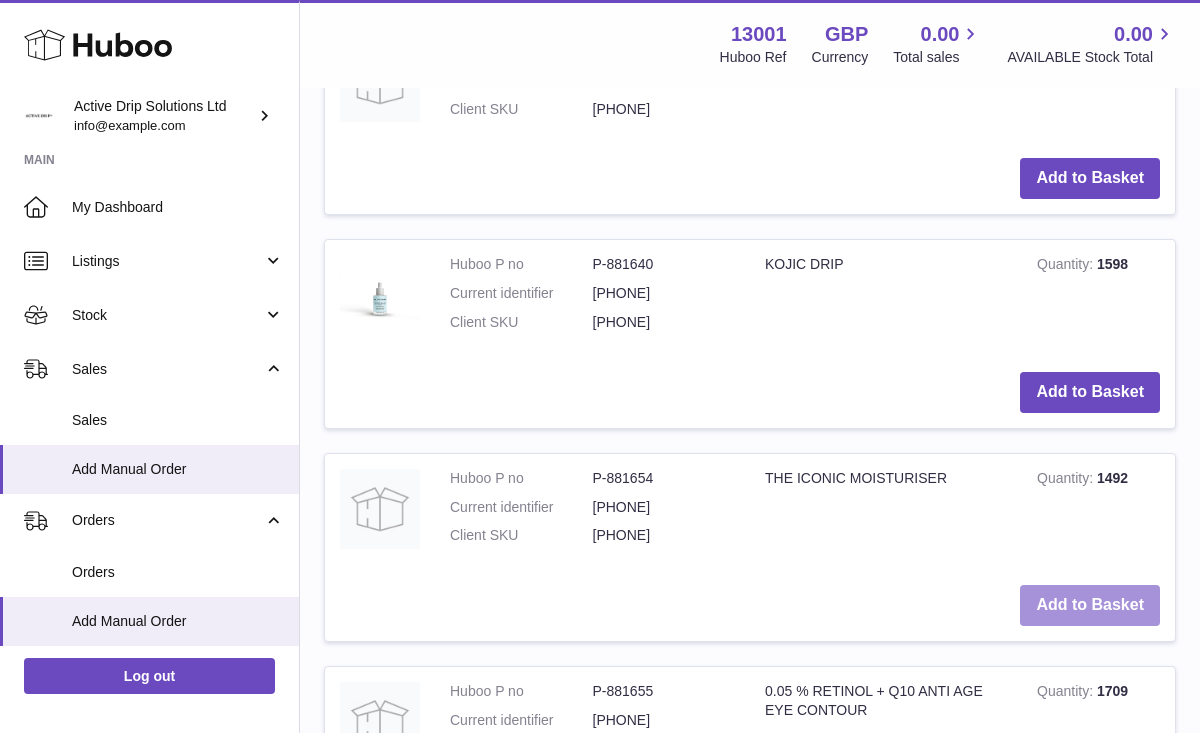scroll, scrollTop: 1969, scrollLeft: 0, axis: vertical 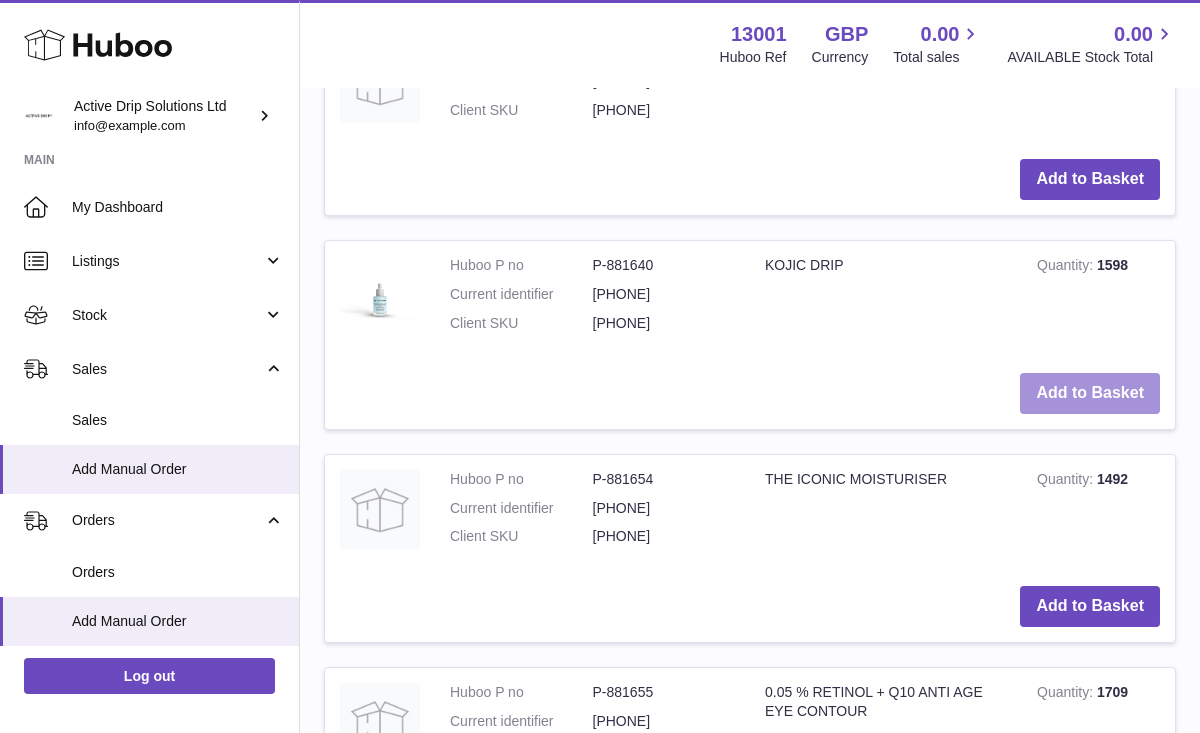 click on "Add to Basket" at bounding box center [1090, 393] 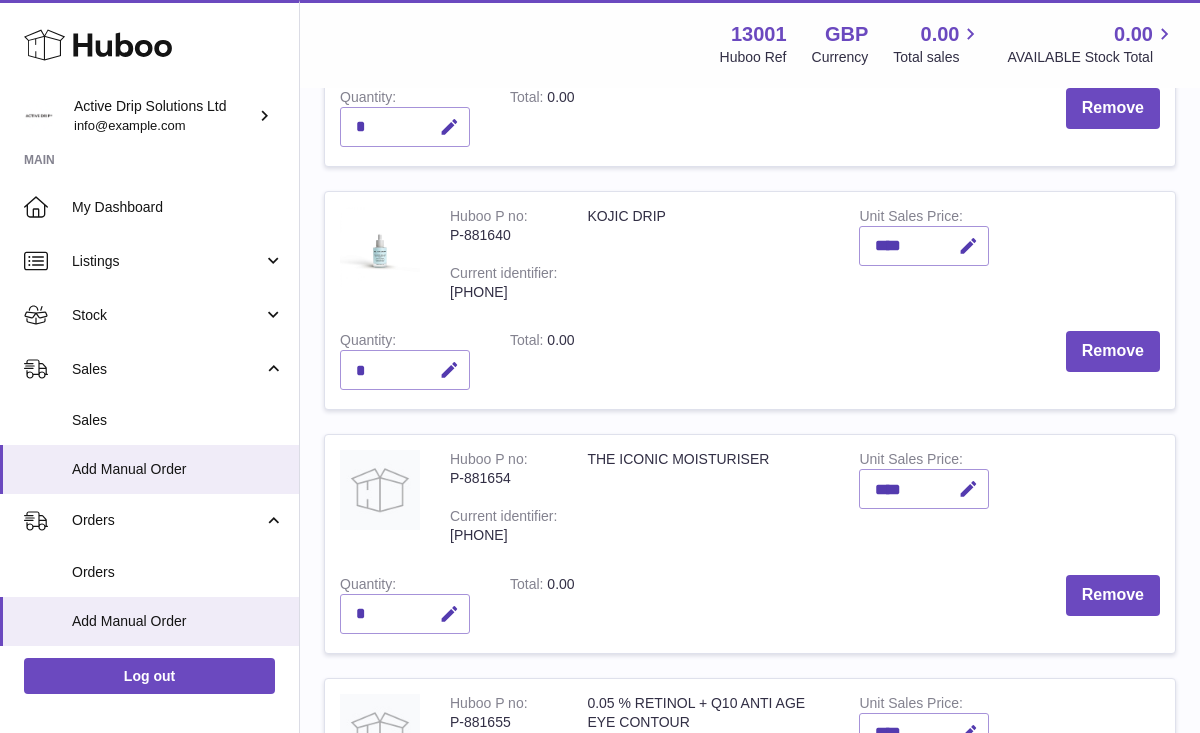 scroll, scrollTop: 409, scrollLeft: 0, axis: vertical 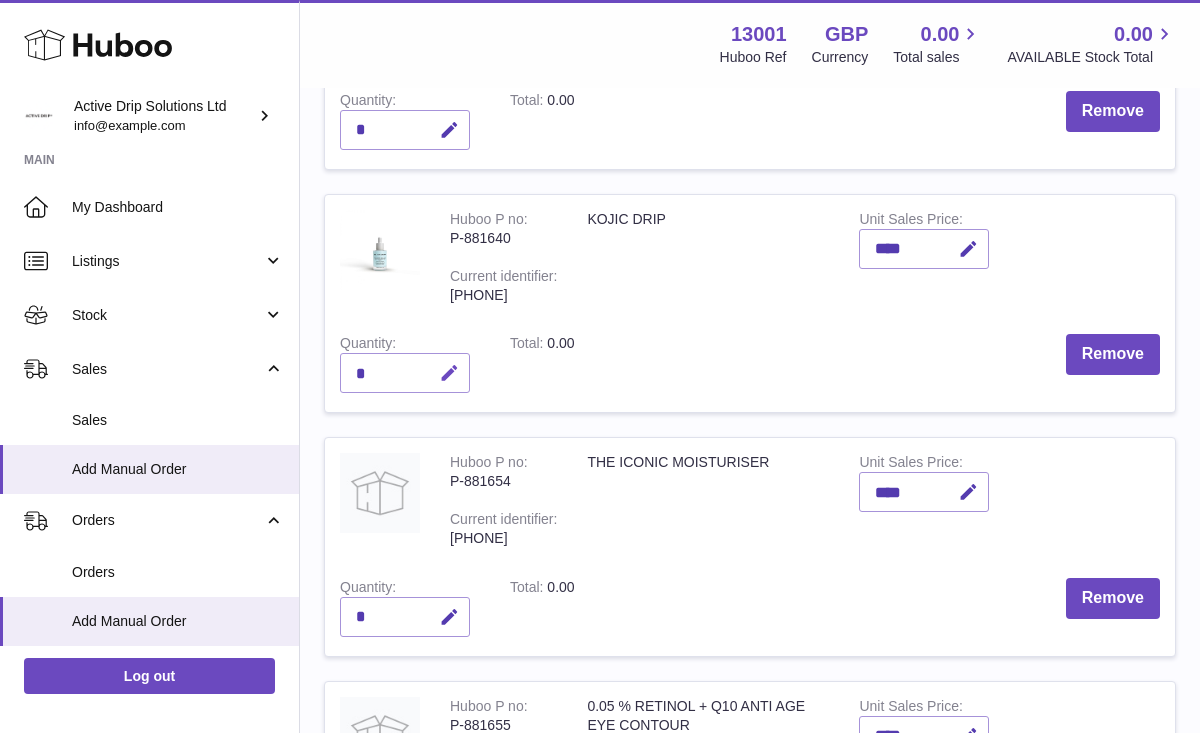 click at bounding box center (449, 373) 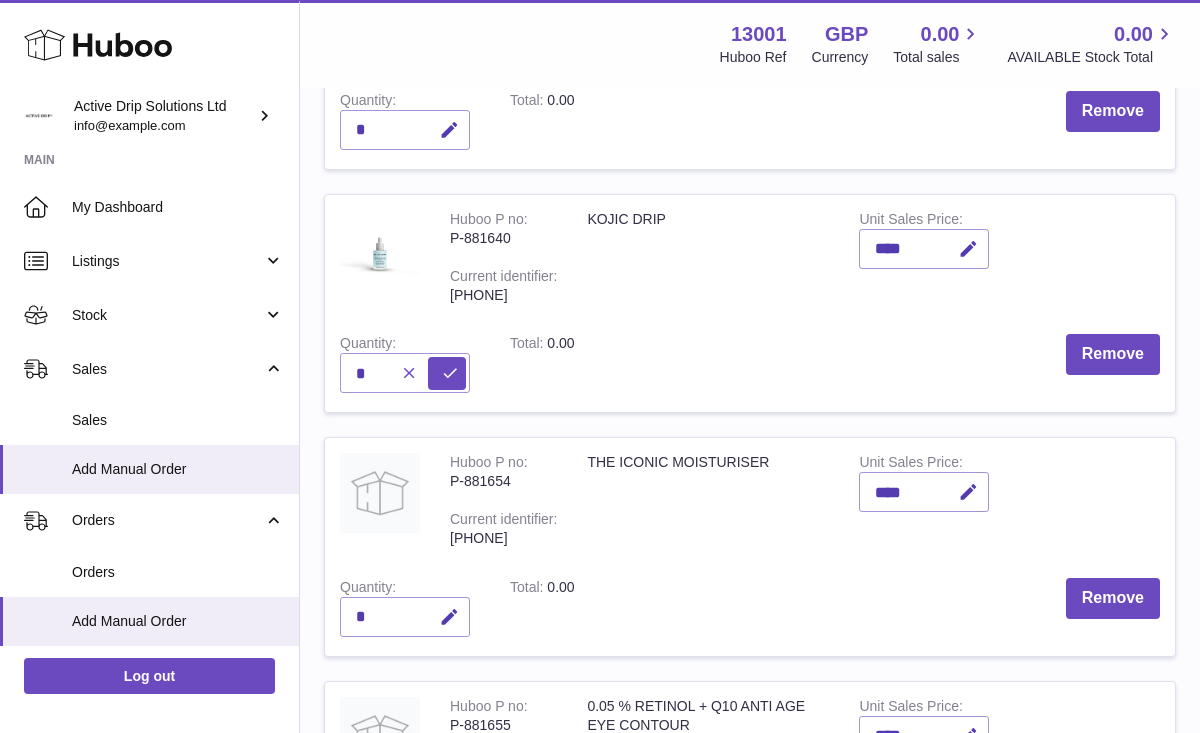 click at bounding box center (409, 373) 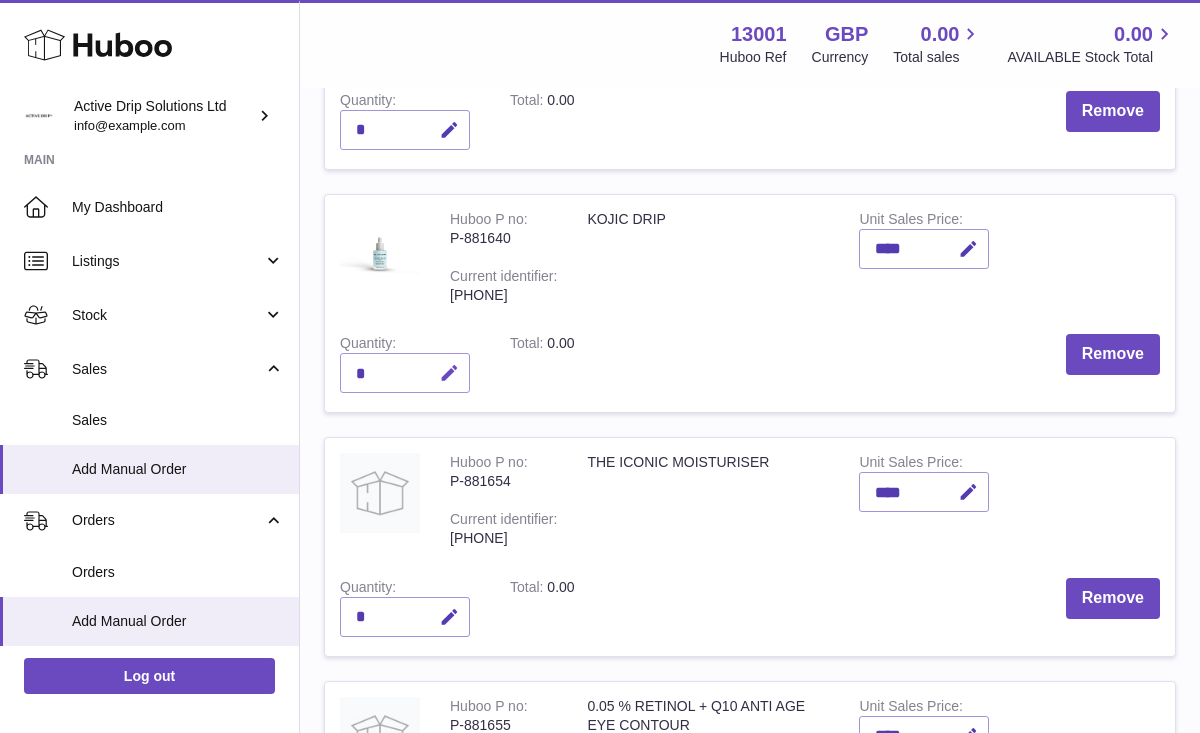 click at bounding box center (449, 373) 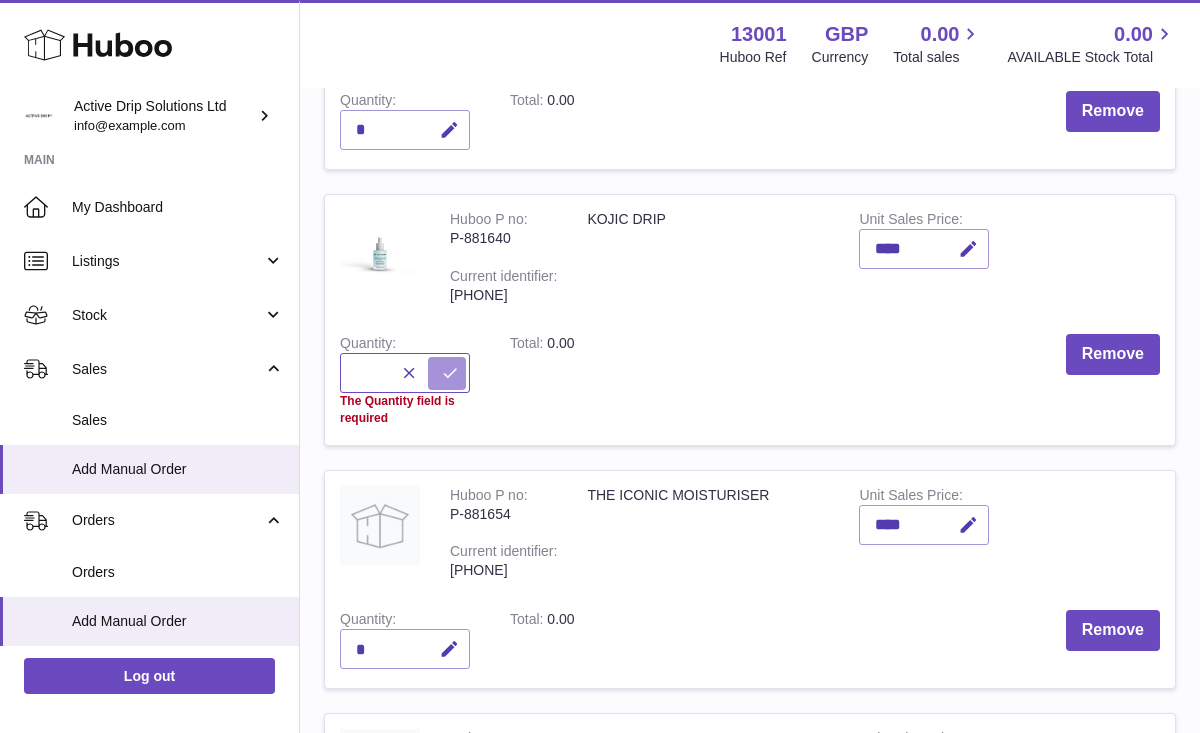 type 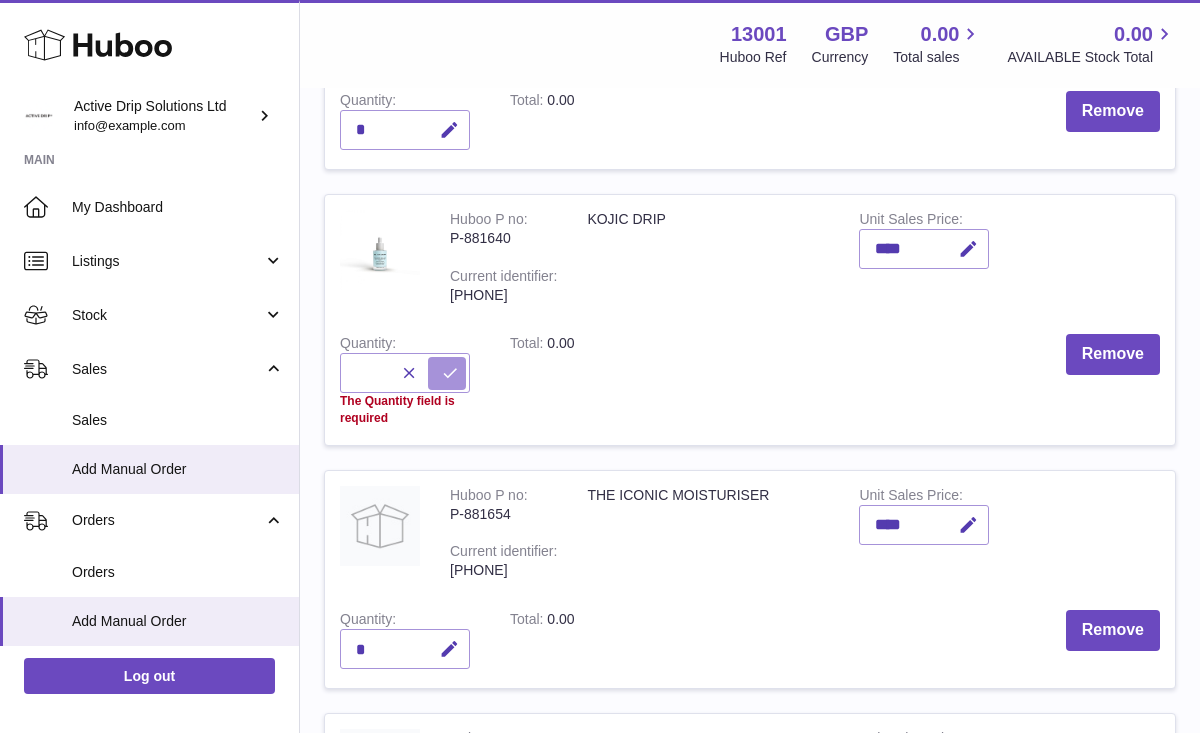 click at bounding box center [450, 373] 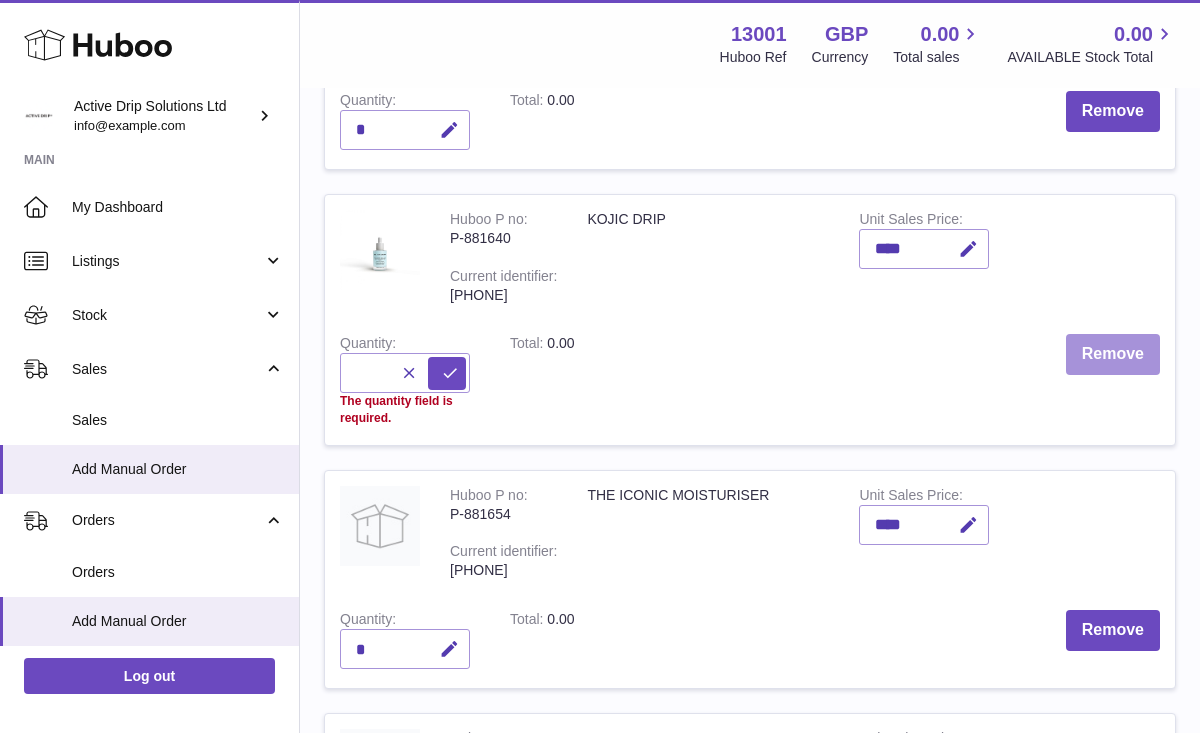 click on "Remove" at bounding box center [1113, 354] 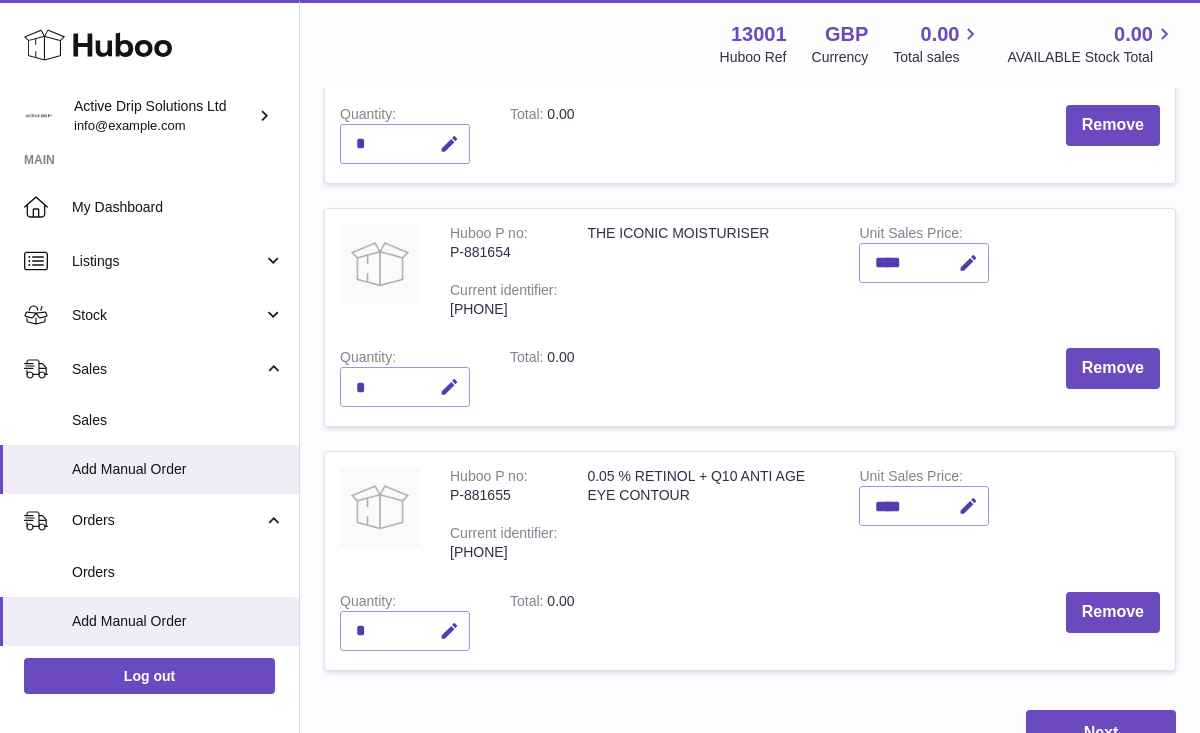 scroll, scrollTop: 463, scrollLeft: 0, axis: vertical 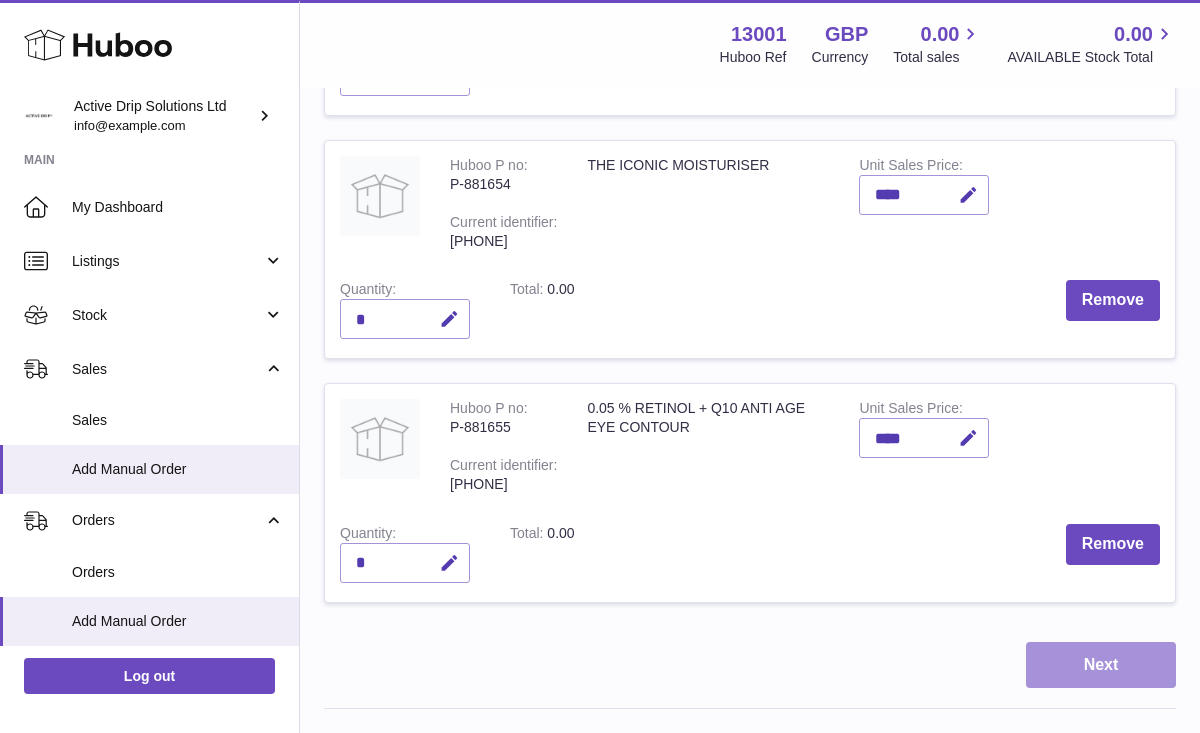 click on "Next" at bounding box center (1101, 665) 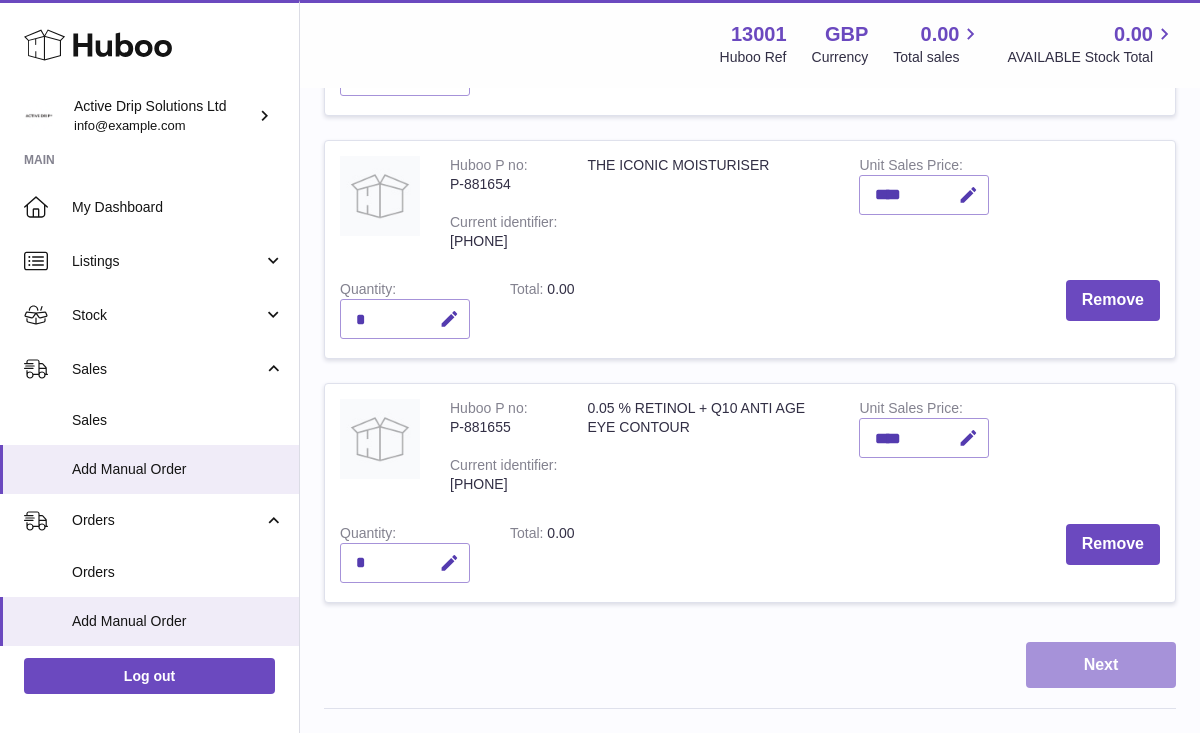 scroll, scrollTop: 0, scrollLeft: 0, axis: both 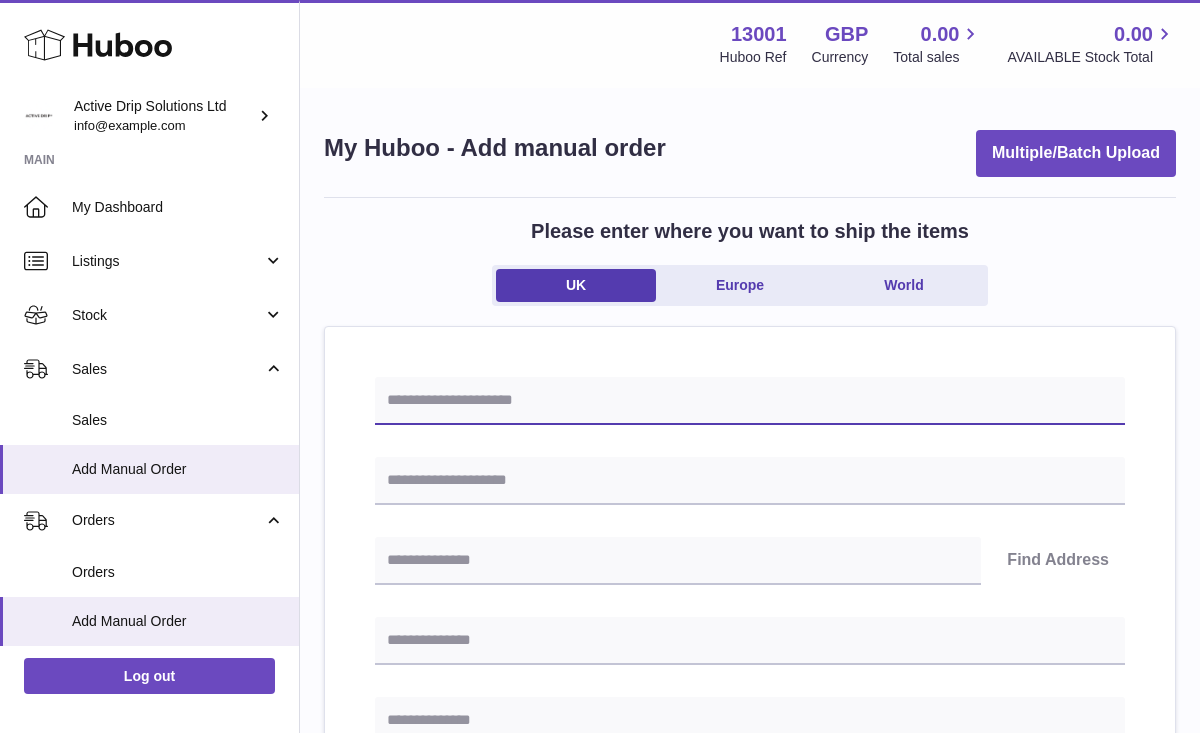 click at bounding box center [750, 401] 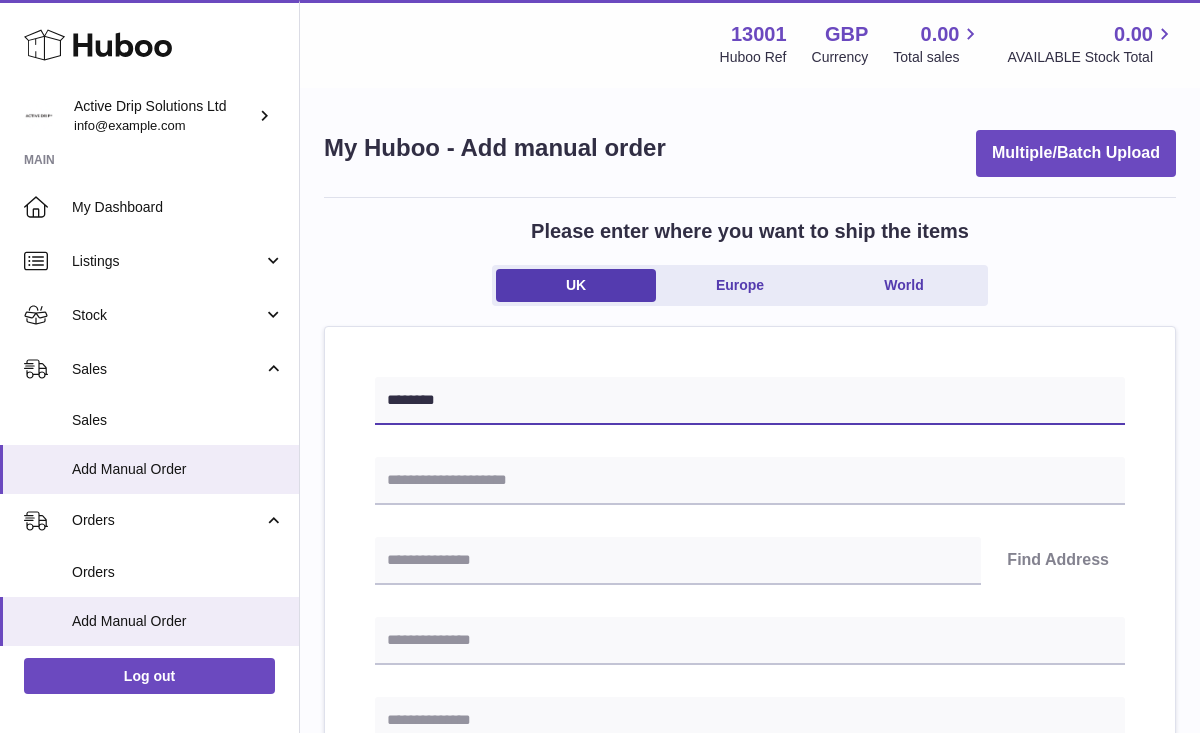 type on "********" 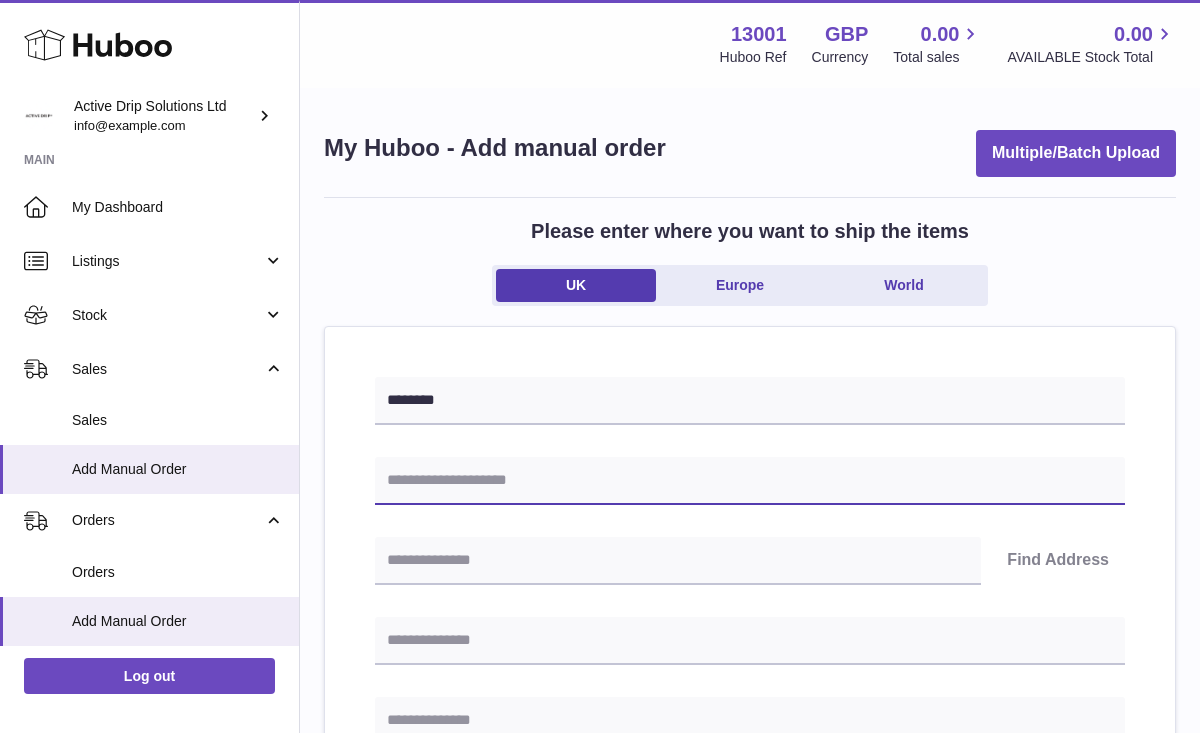 click at bounding box center [750, 481] 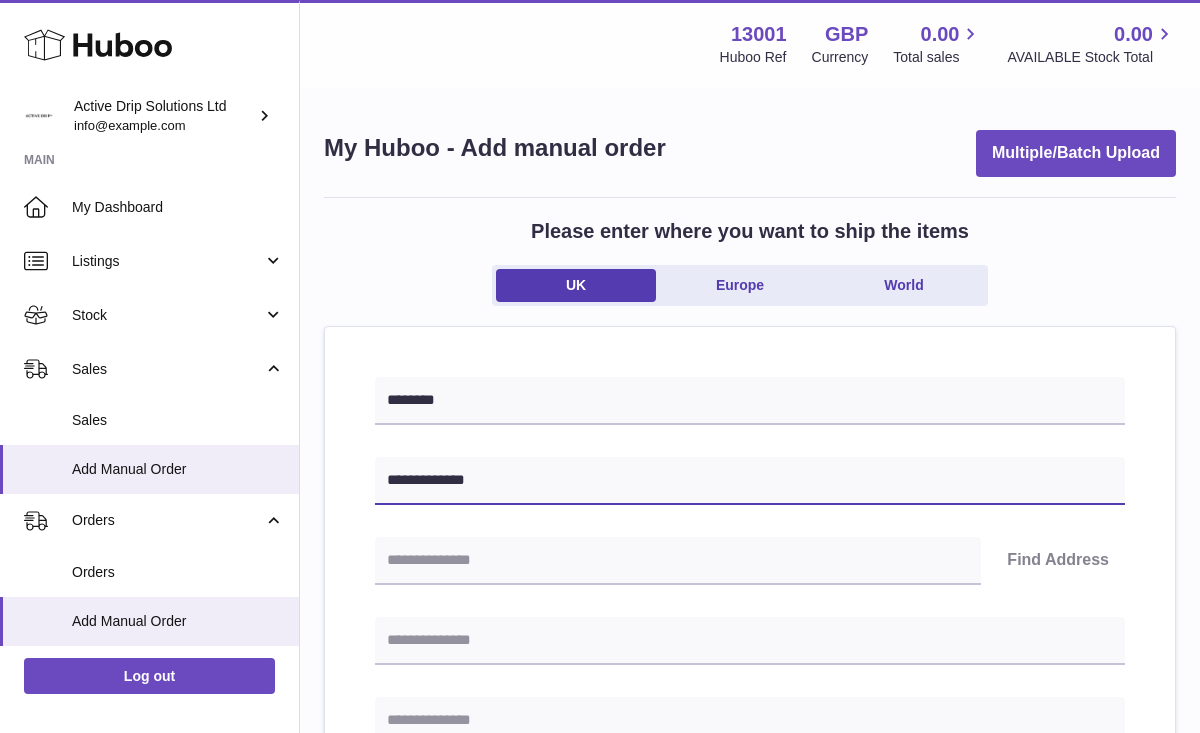 type on "**********" 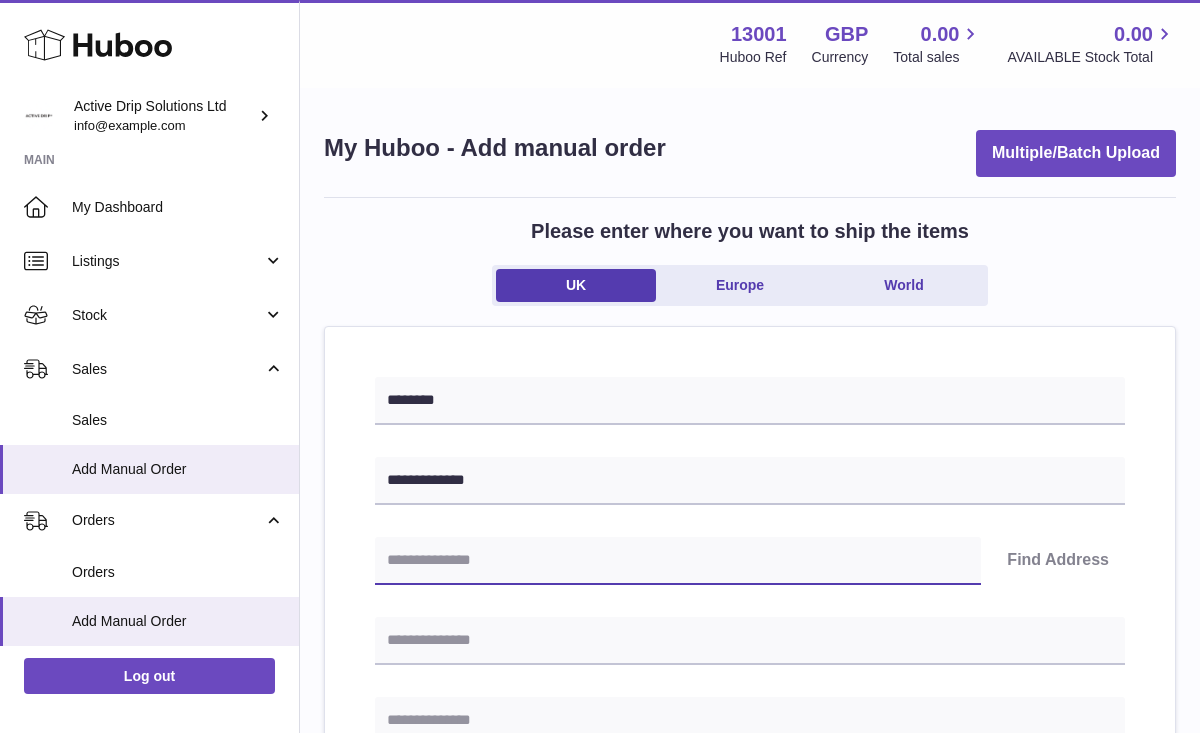 click at bounding box center [678, 561] 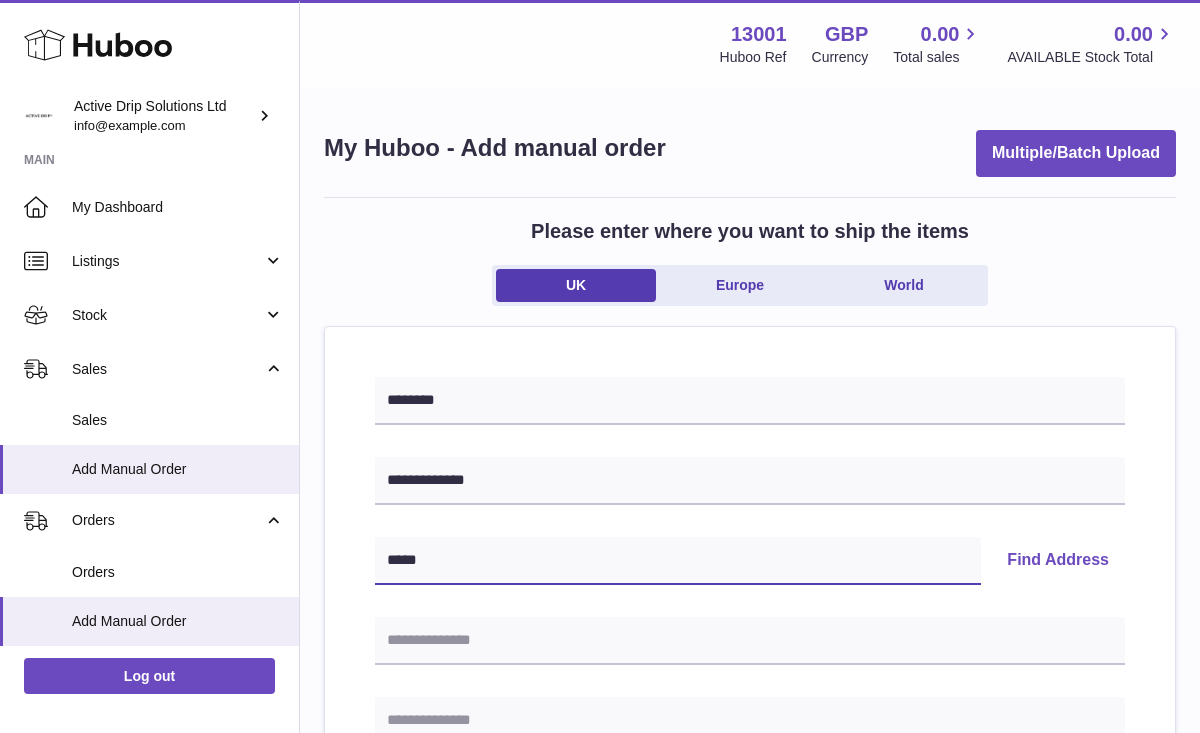 type on "*****" 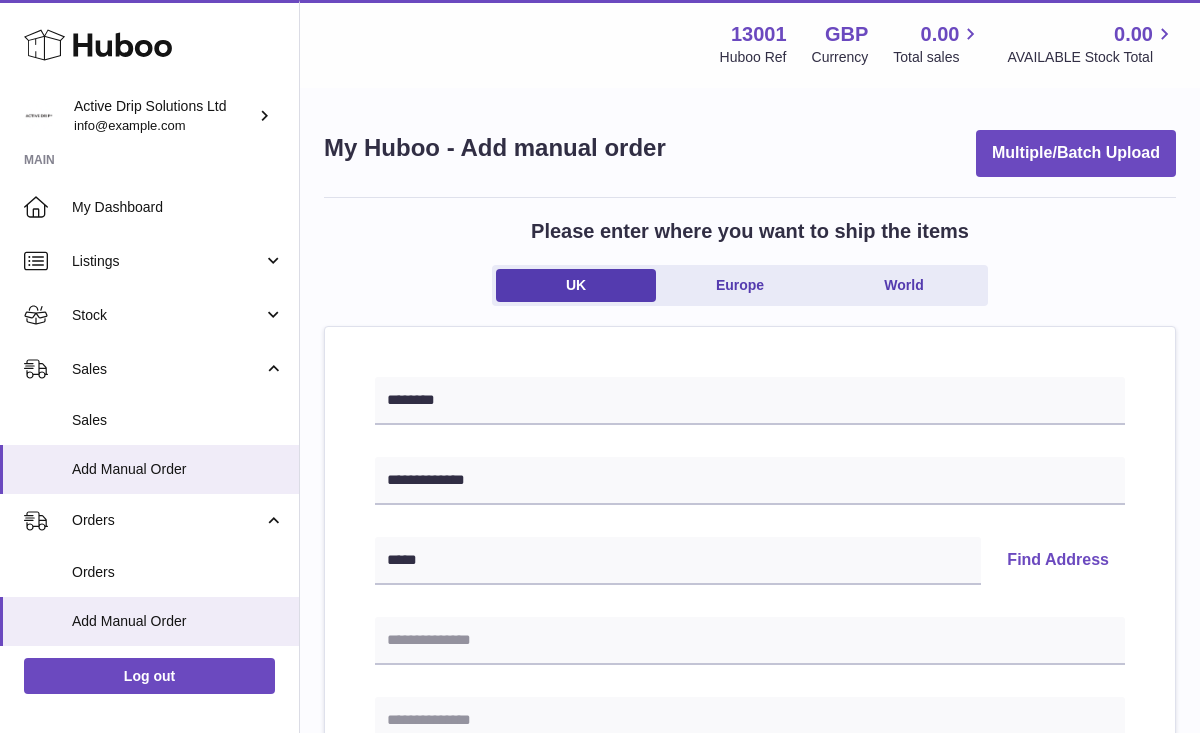 click on "Find Address" at bounding box center [1058, 561] 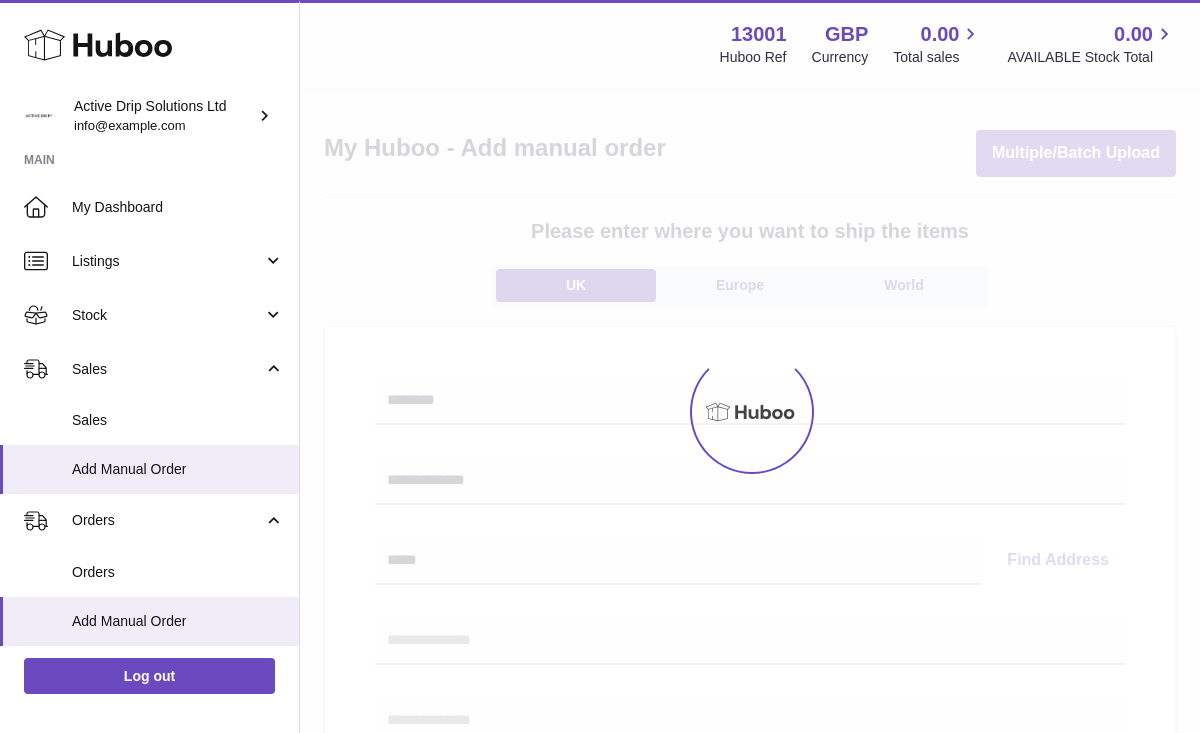 select 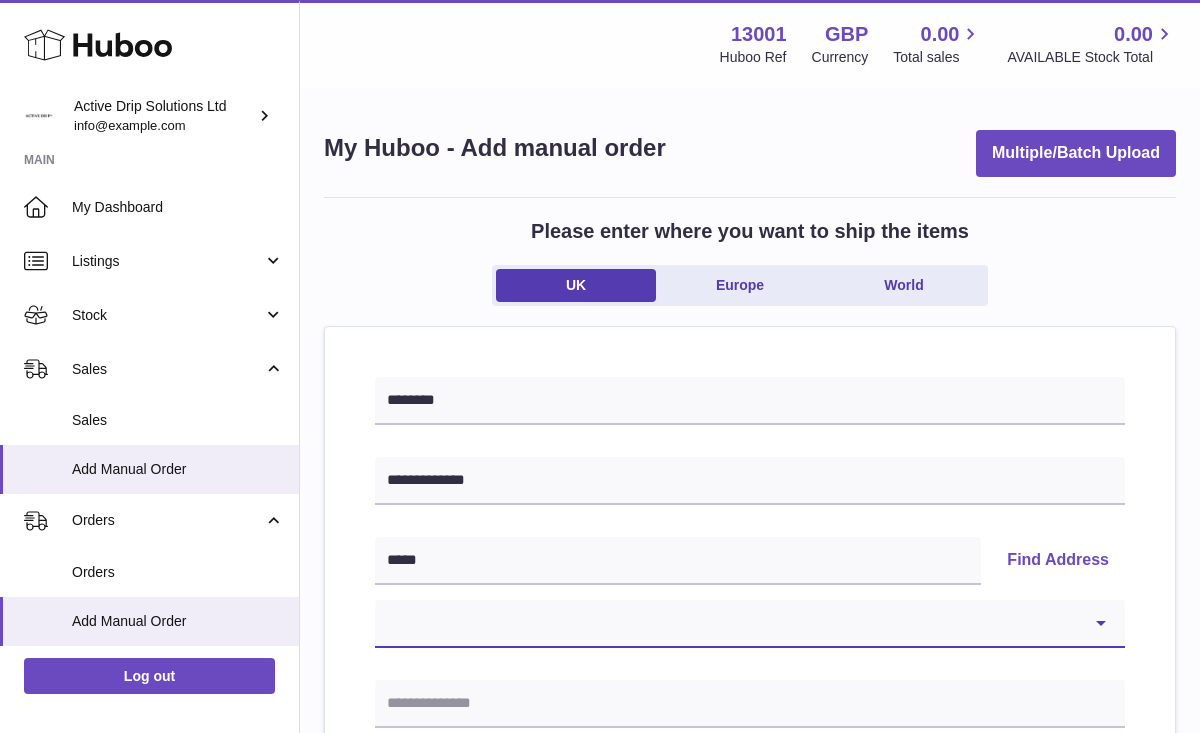 click on "**********" at bounding box center (750, 624) 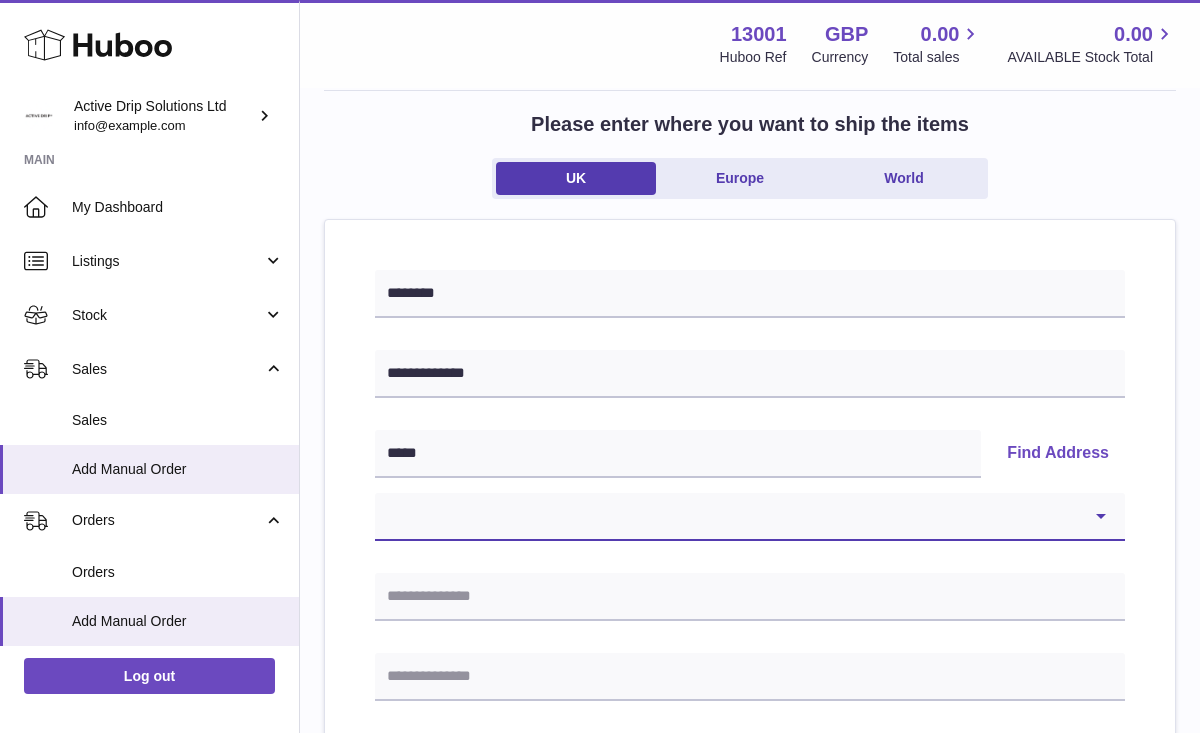 scroll, scrollTop: 108, scrollLeft: 0, axis: vertical 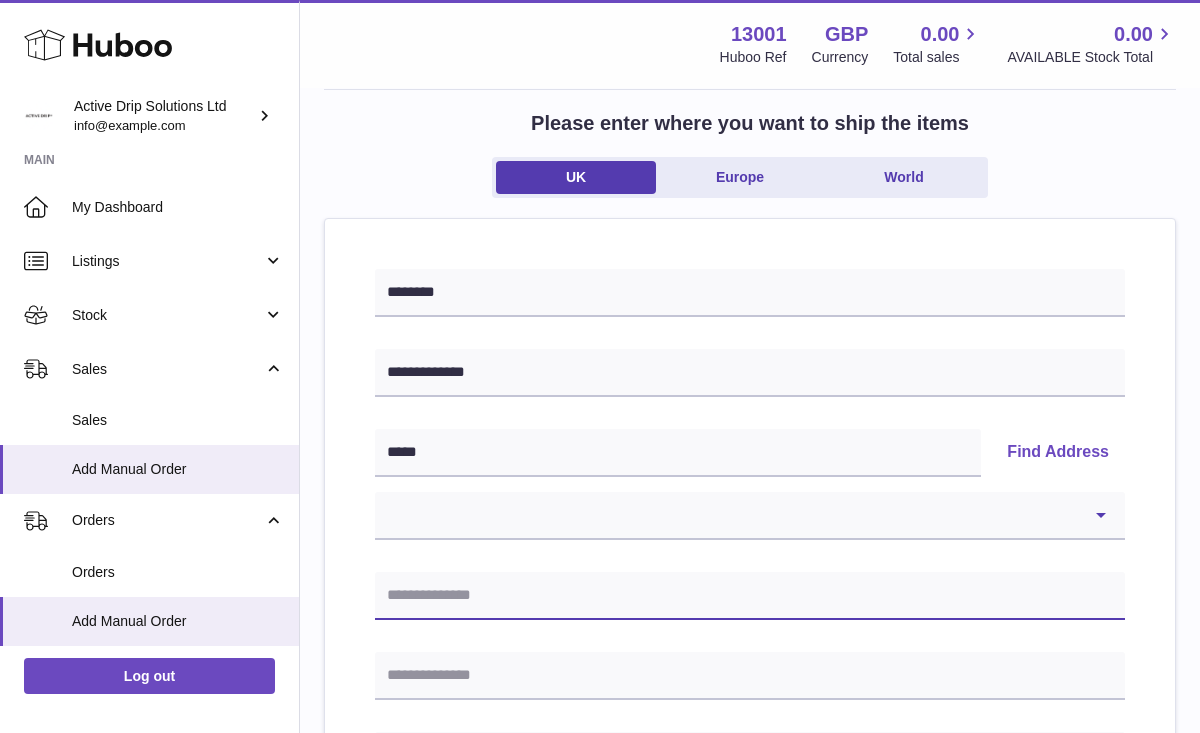 click at bounding box center [750, 596] 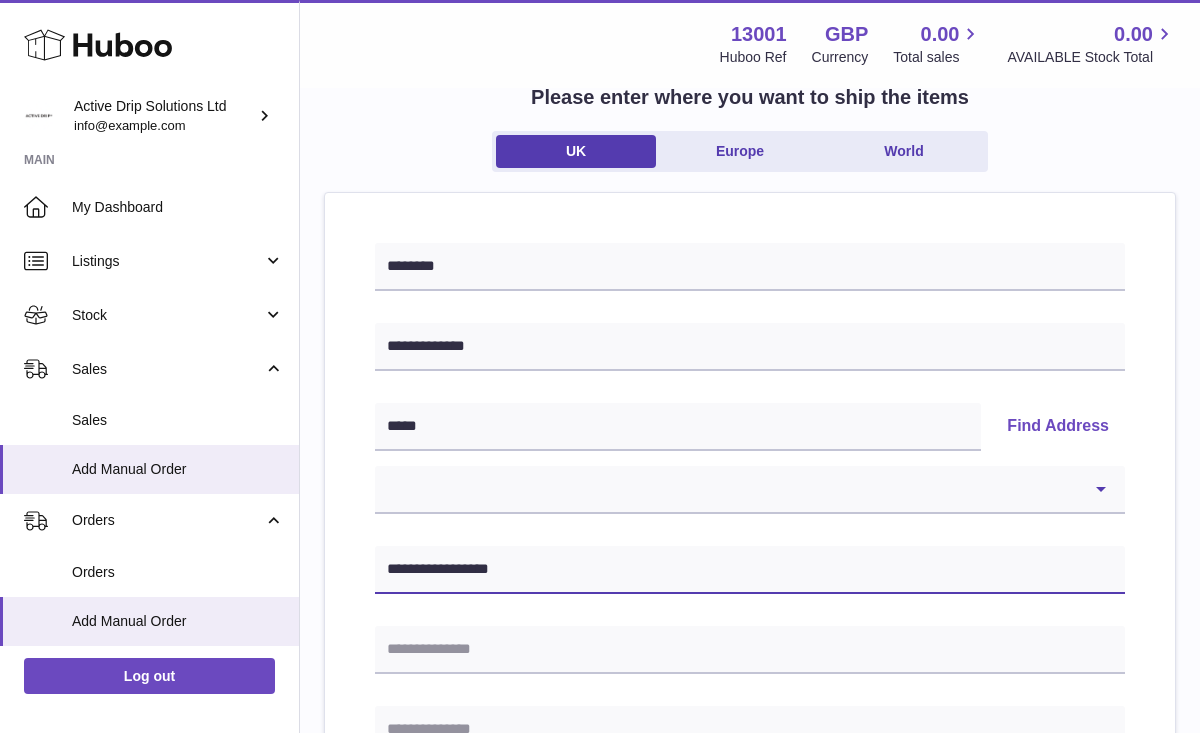 scroll, scrollTop: 170, scrollLeft: 0, axis: vertical 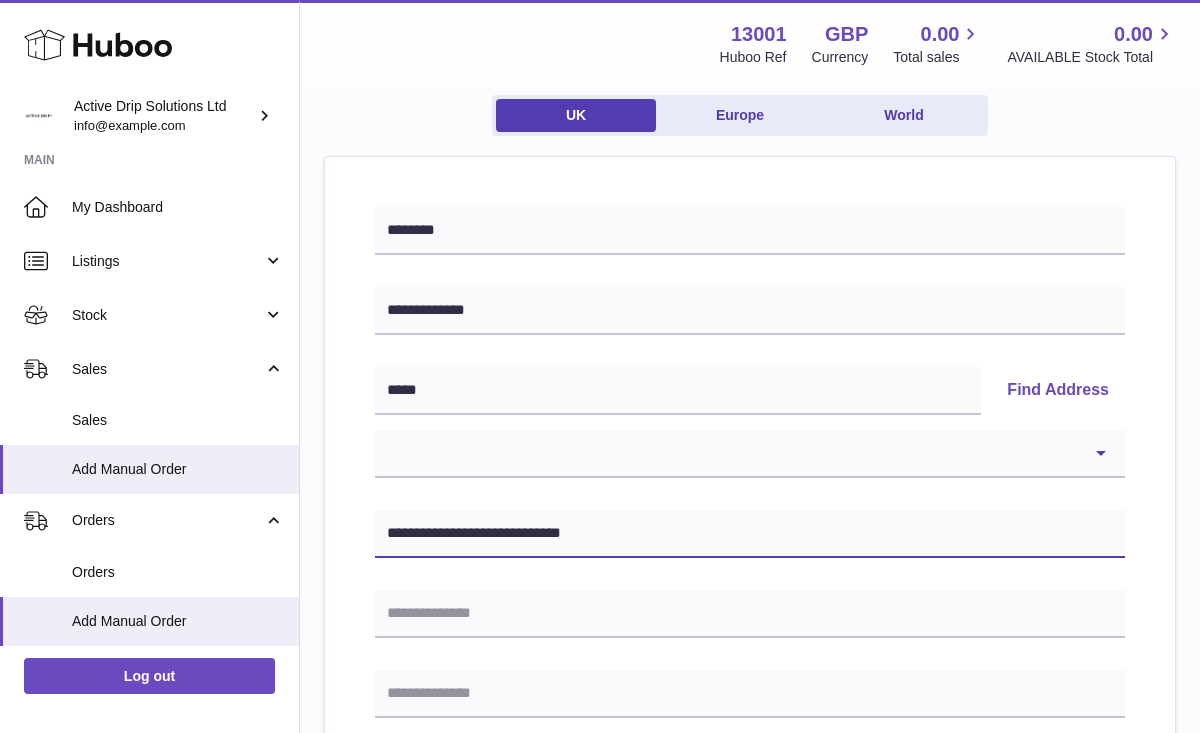 type on "**********" 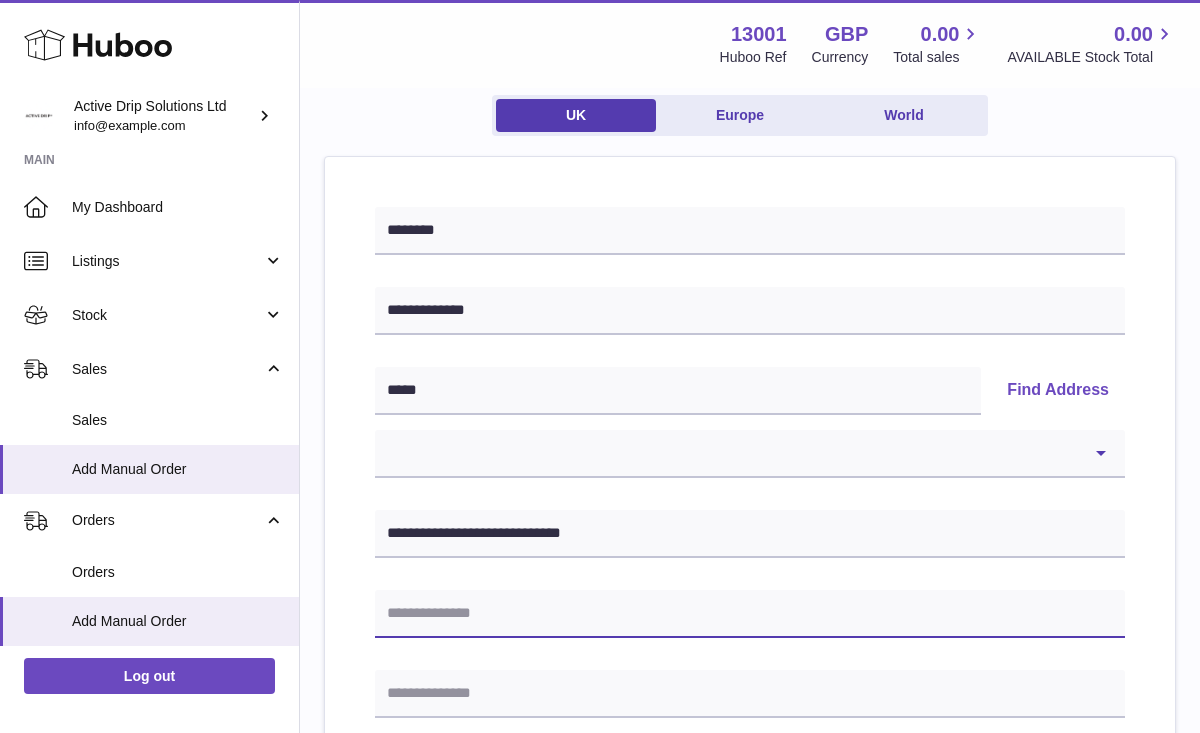 click at bounding box center (750, 614) 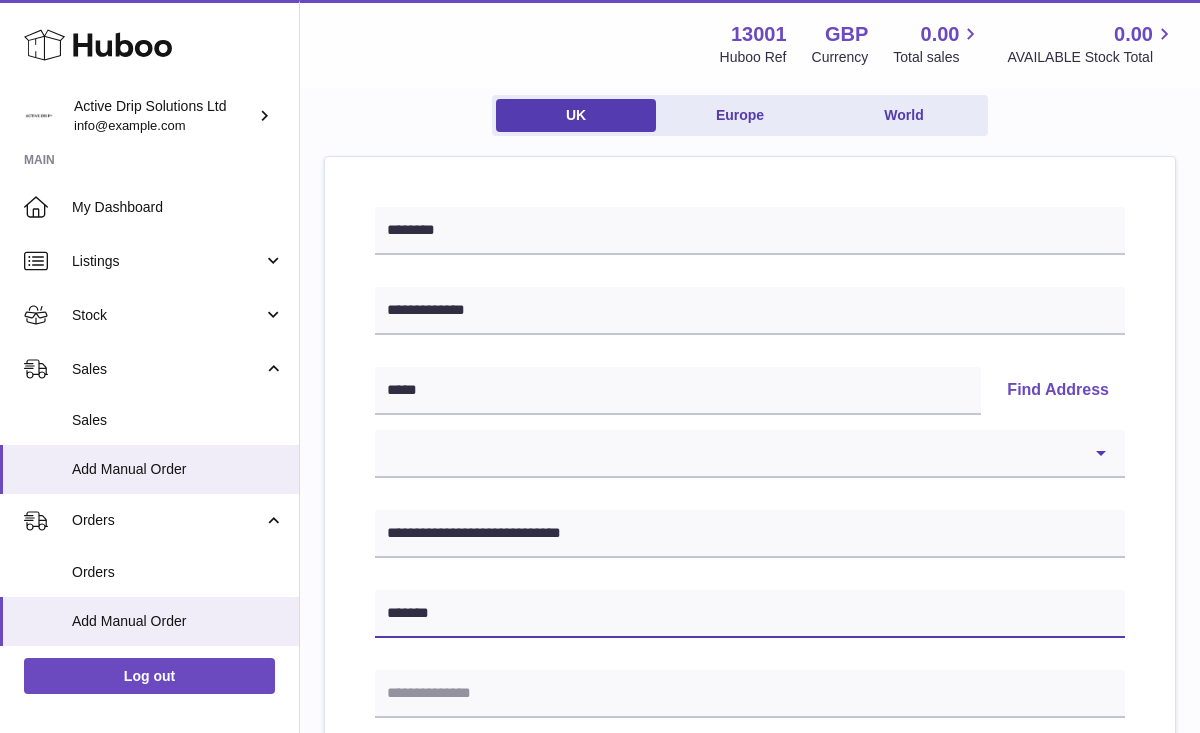 scroll, scrollTop: 266, scrollLeft: 0, axis: vertical 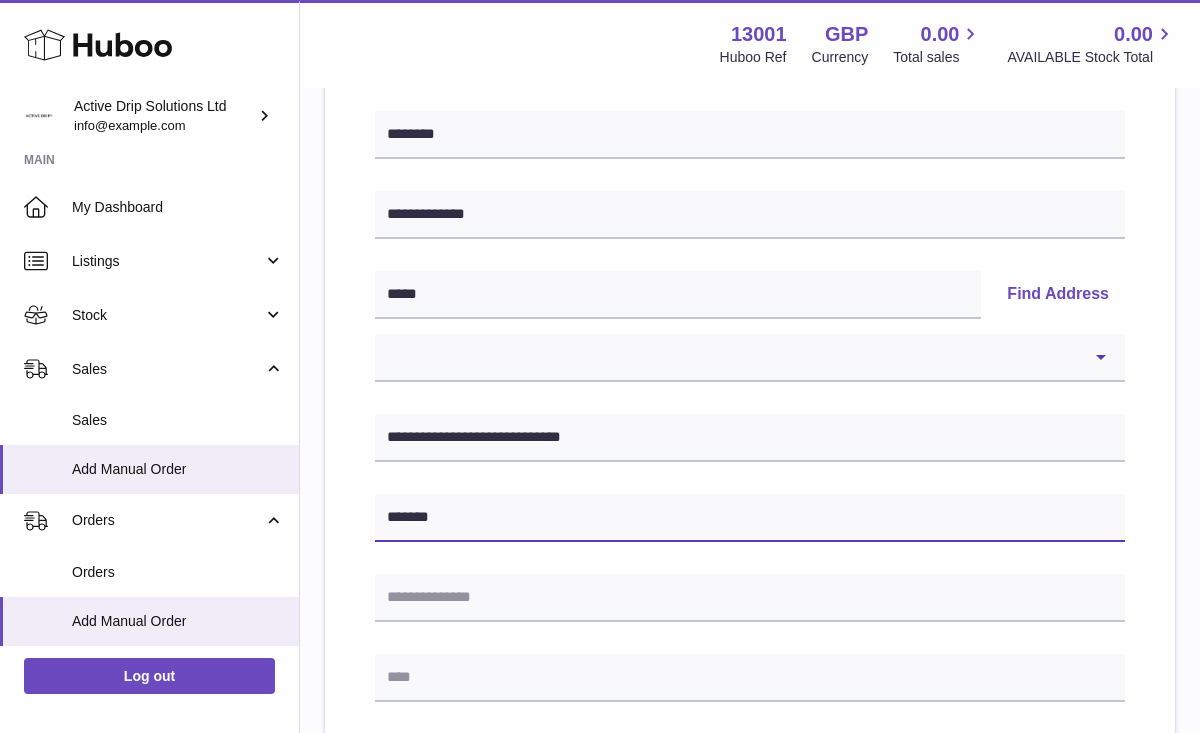 type on "*******" 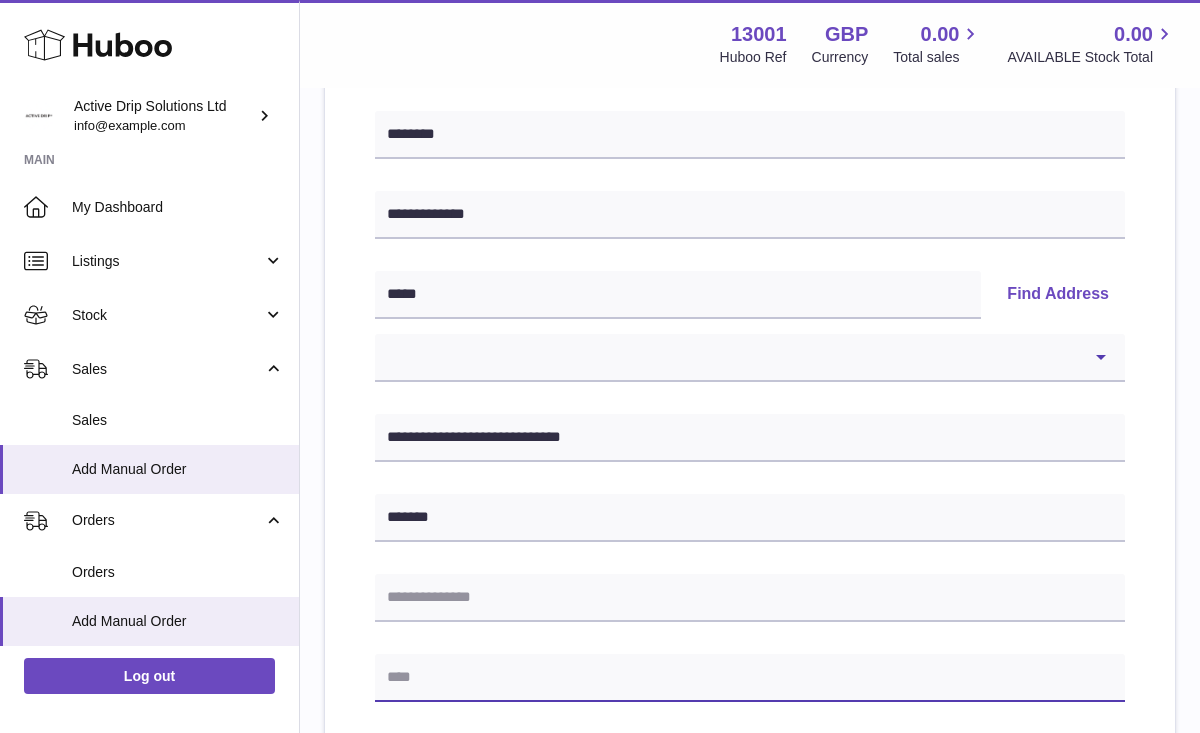 click at bounding box center (750, 678) 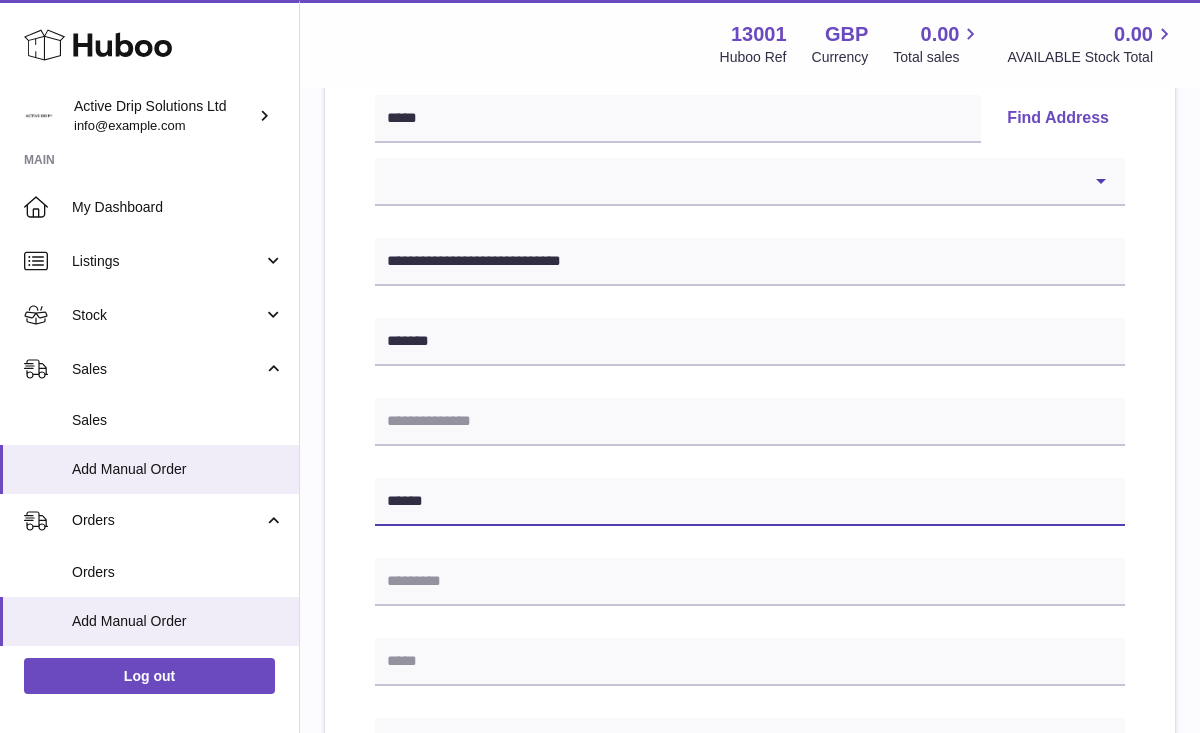 scroll, scrollTop: 423, scrollLeft: 0, axis: vertical 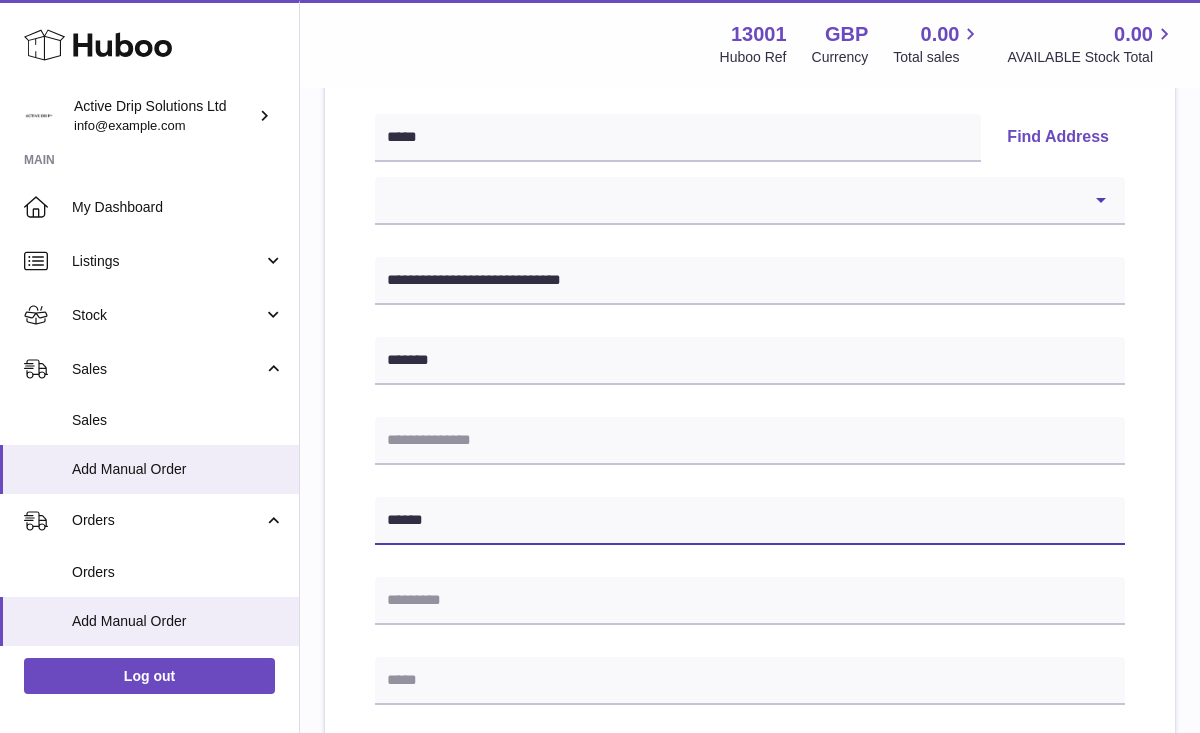 type on "******" 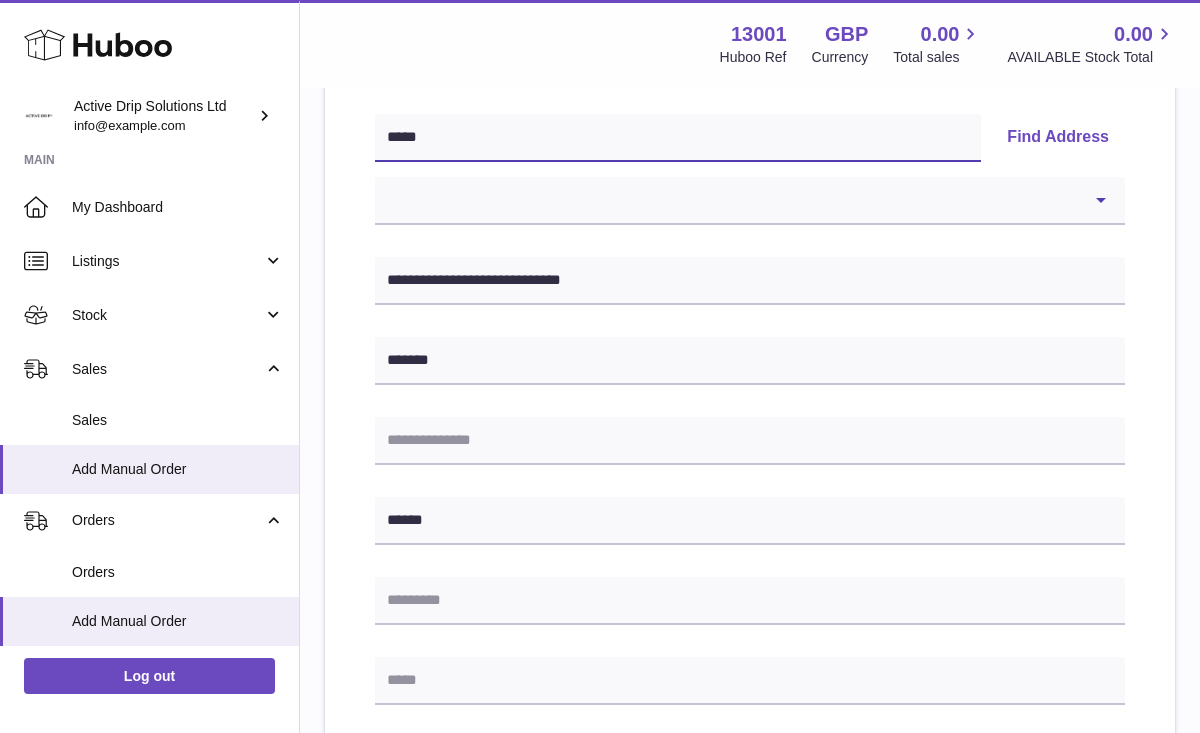 click on "*****" at bounding box center (678, 138) 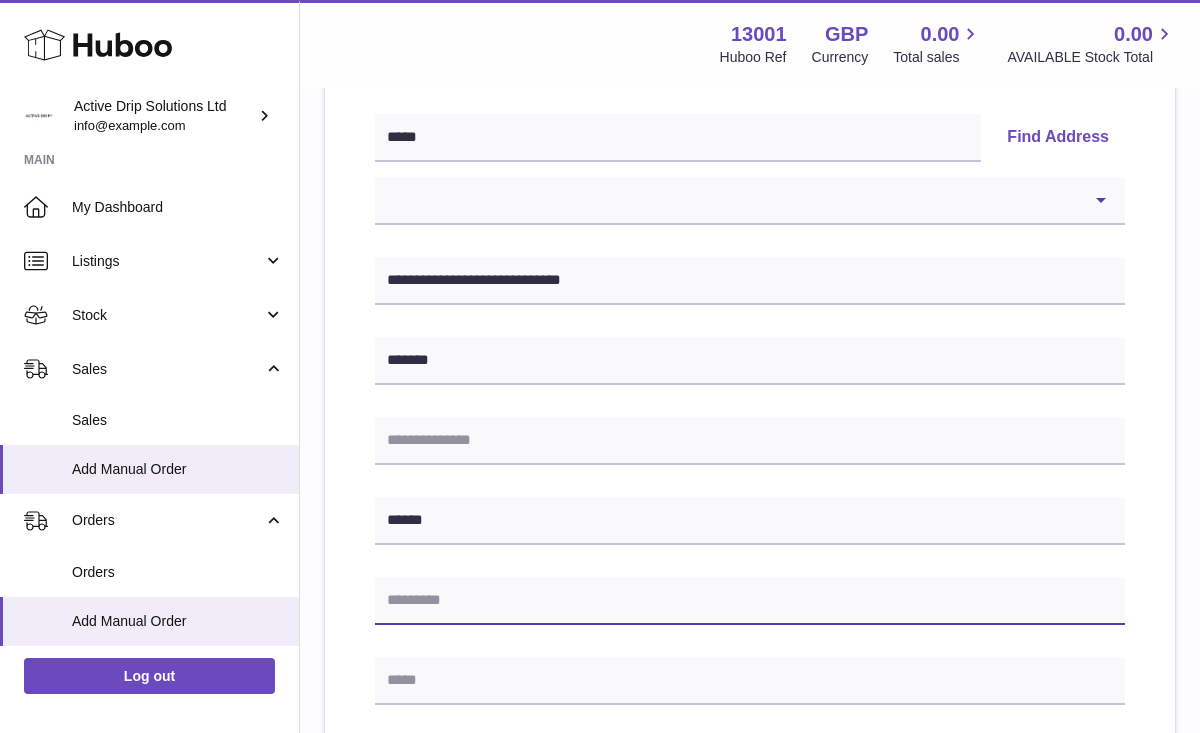 click at bounding box center (750, 601) 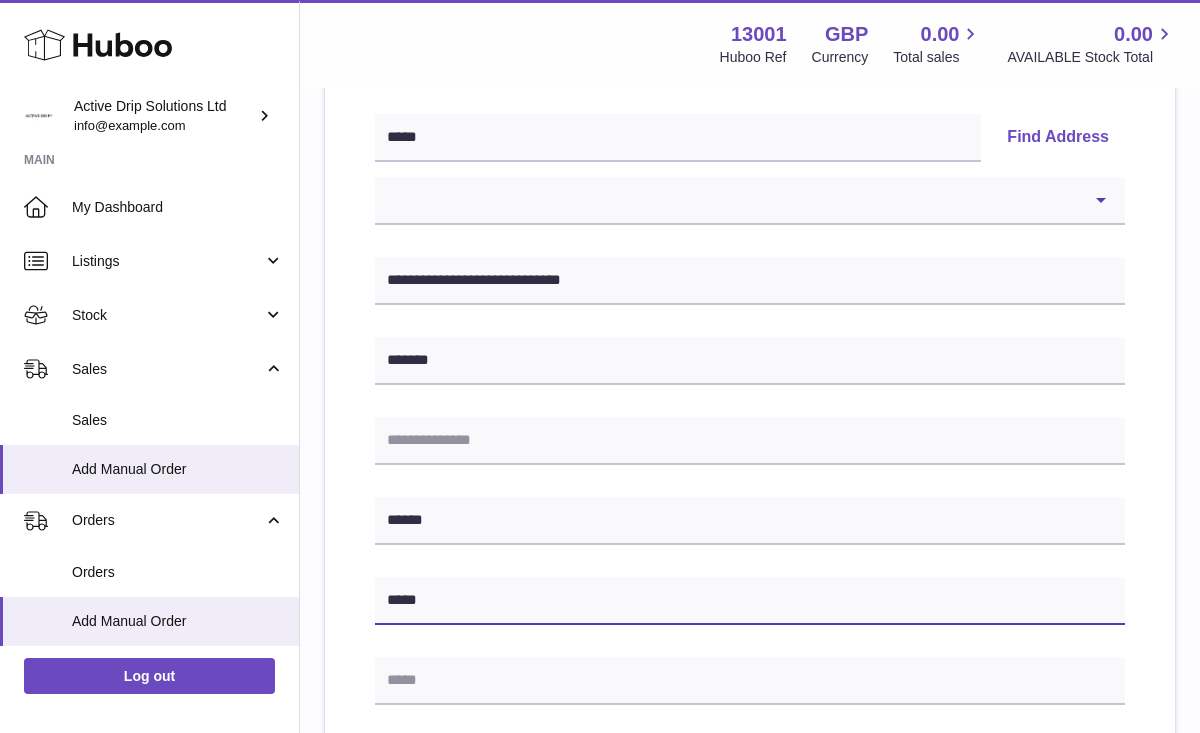 type on "*****" 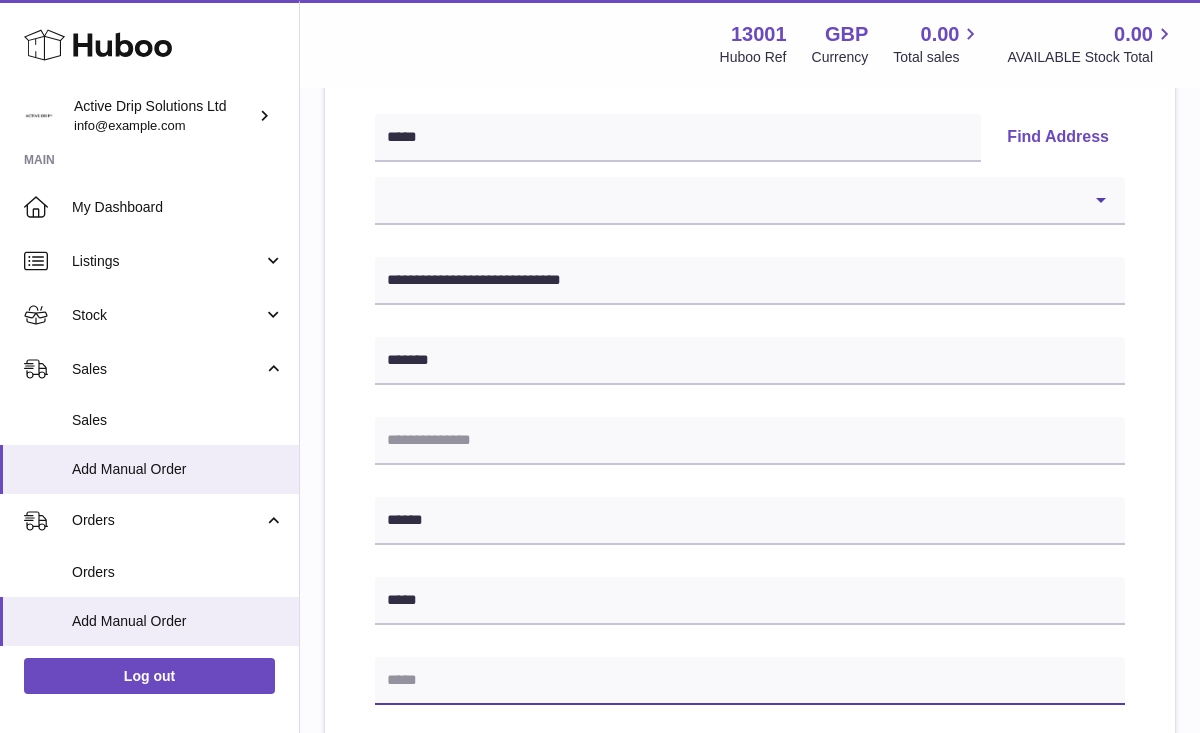 click at bounding box center (750, 681) 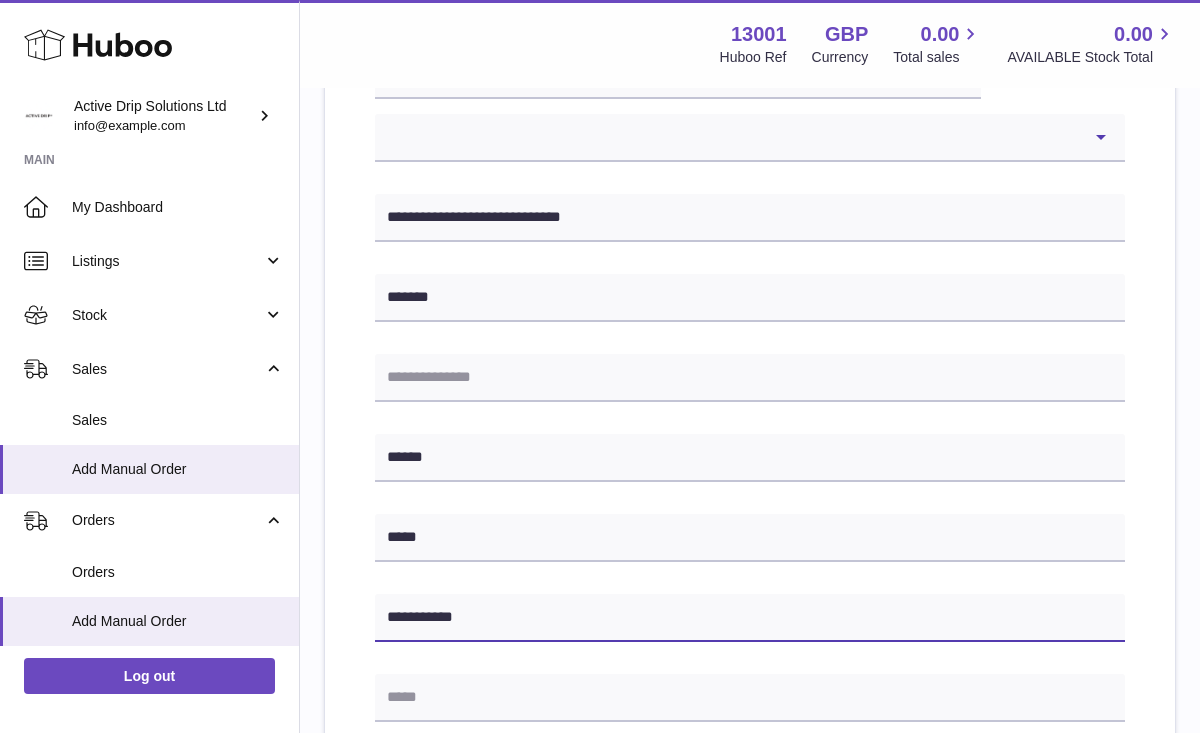 scroll, scrollTop: 502, scrollLeft: 0, axis: vertical 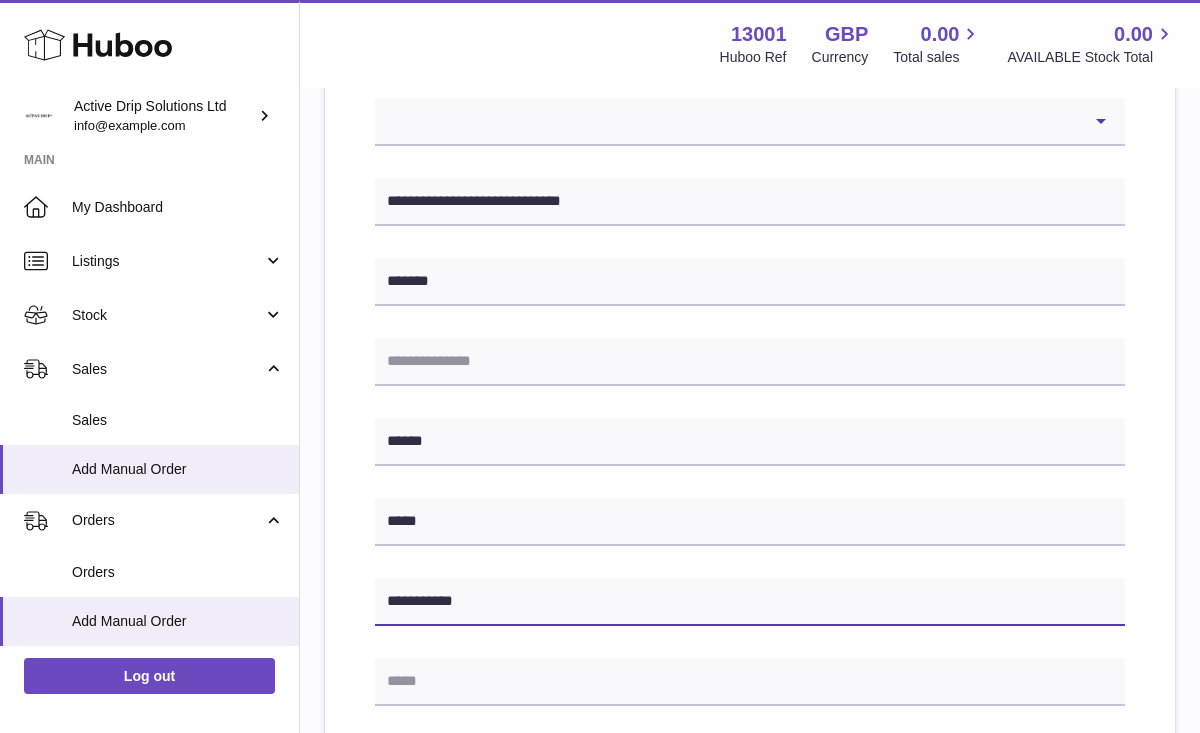 type on "**********" 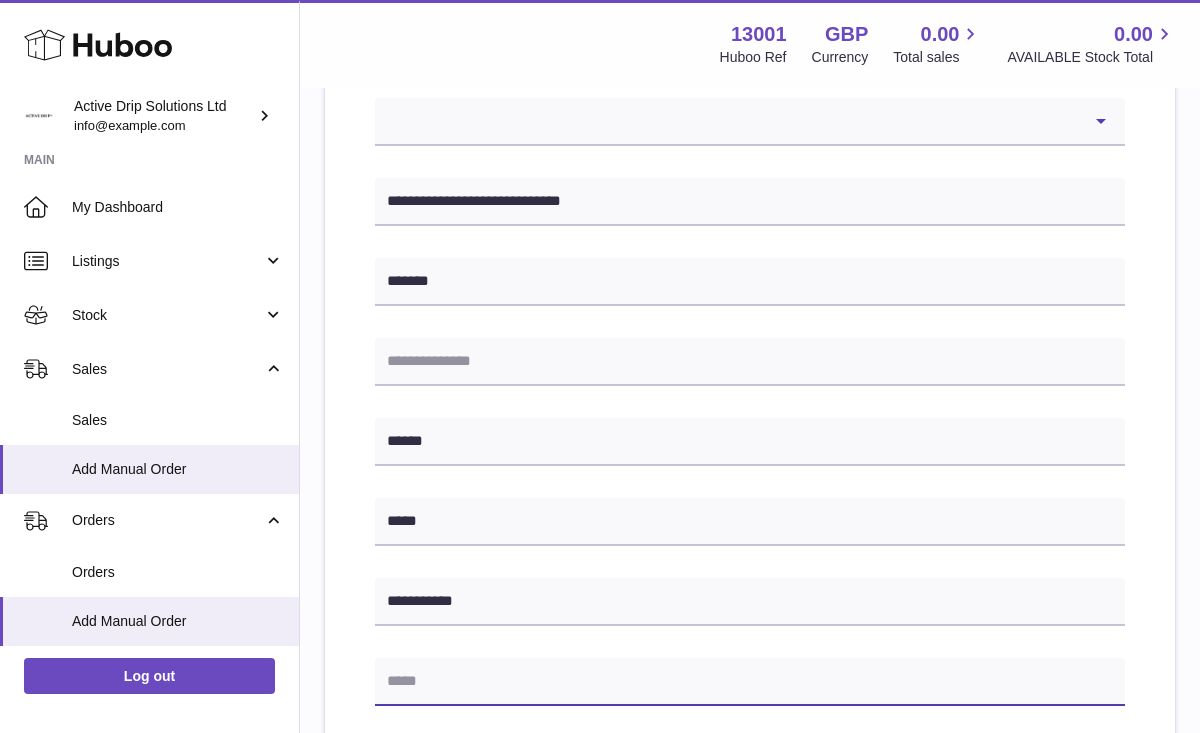 click at bounding box center [750, 682] 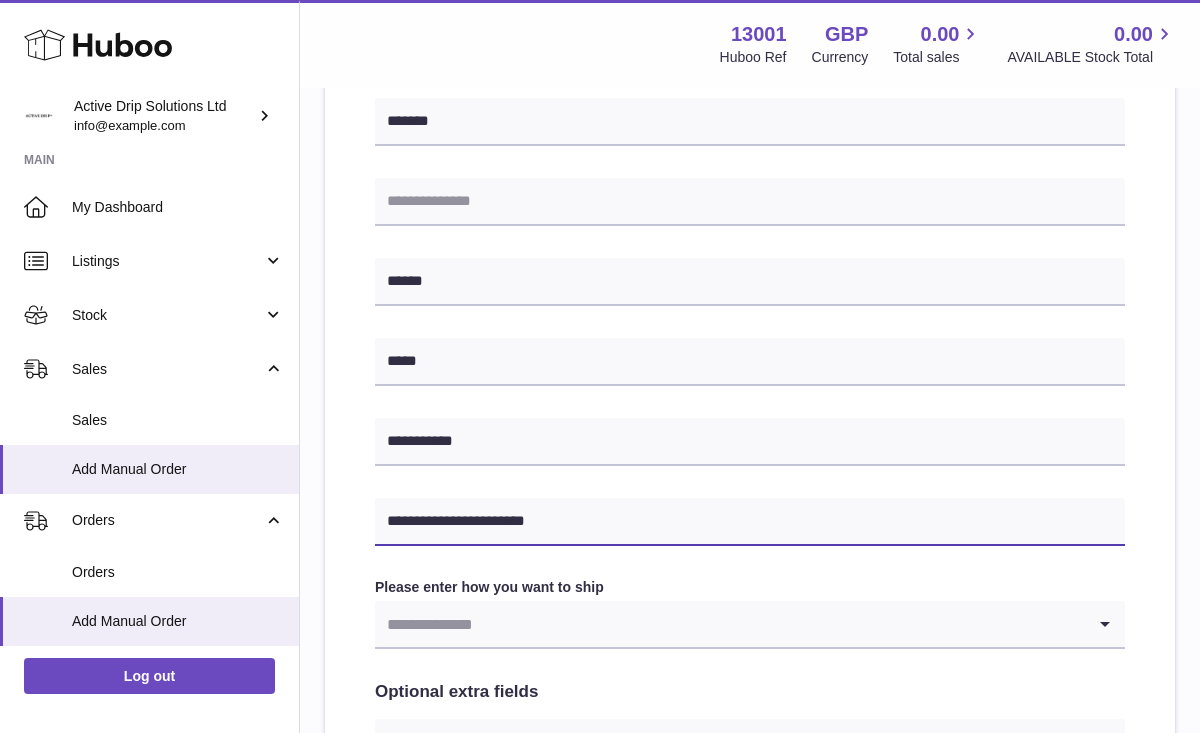 scroll, scrollTop: 667, scrollLeft: 0, axis: vertical 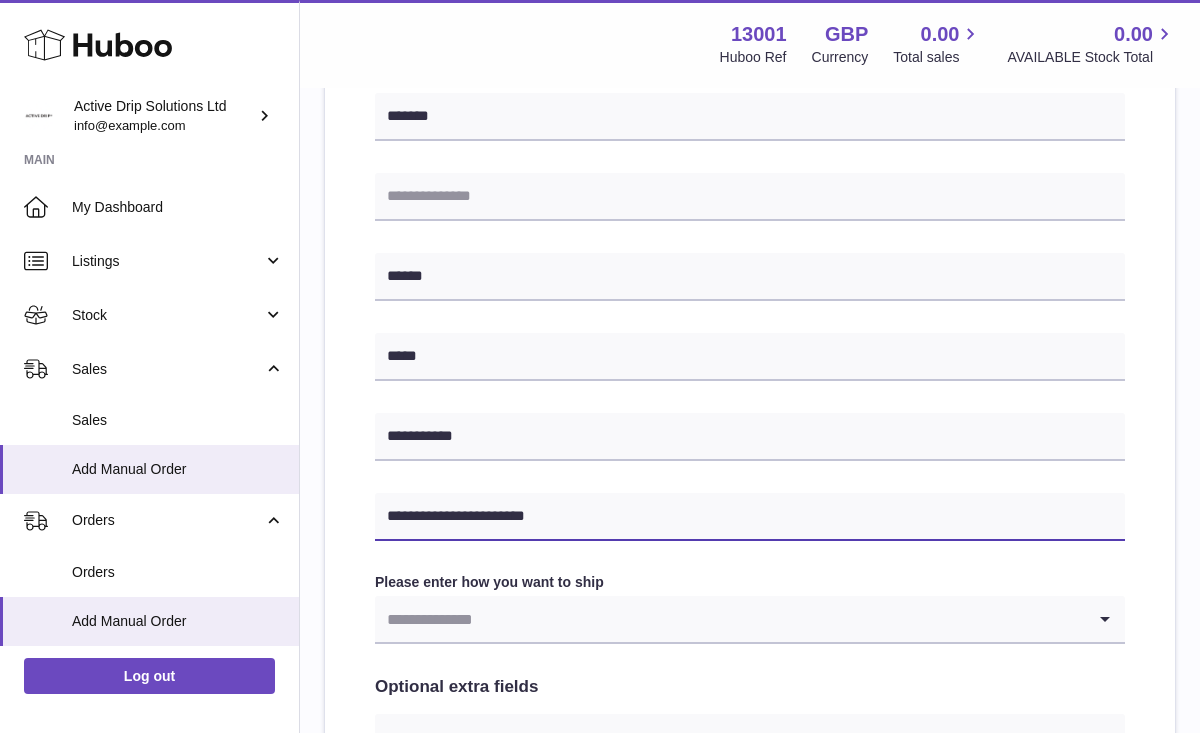 type on "**********" 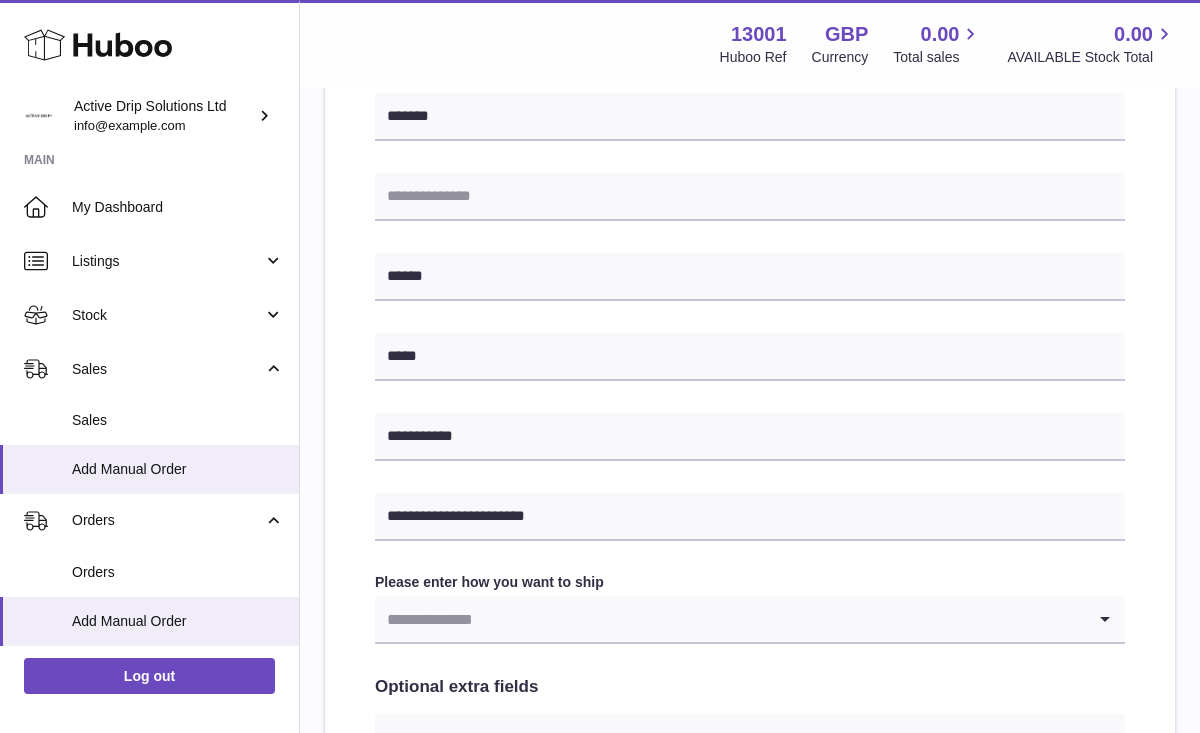 click at bounding box center (730, 619) 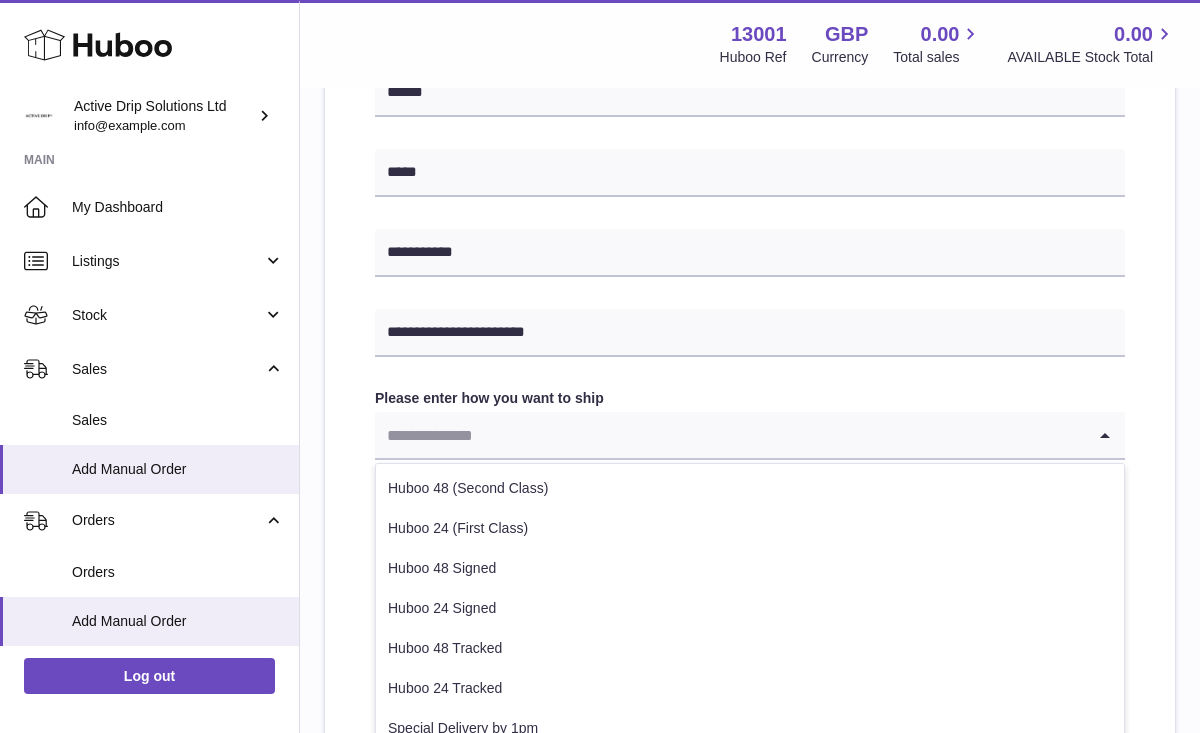 scroll, scrollTop: 861, scrollLeft: 0, axis: vertical 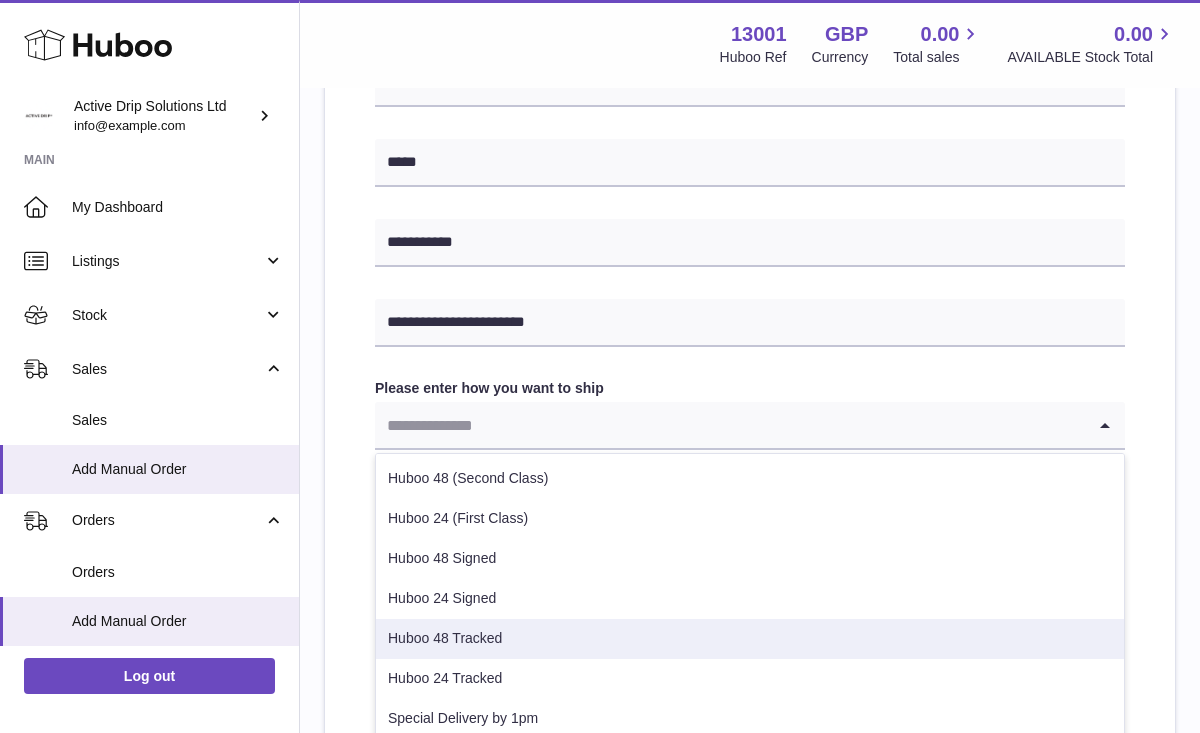 click on "Huboo 48 Tracked" at bounding box center [750, 639] 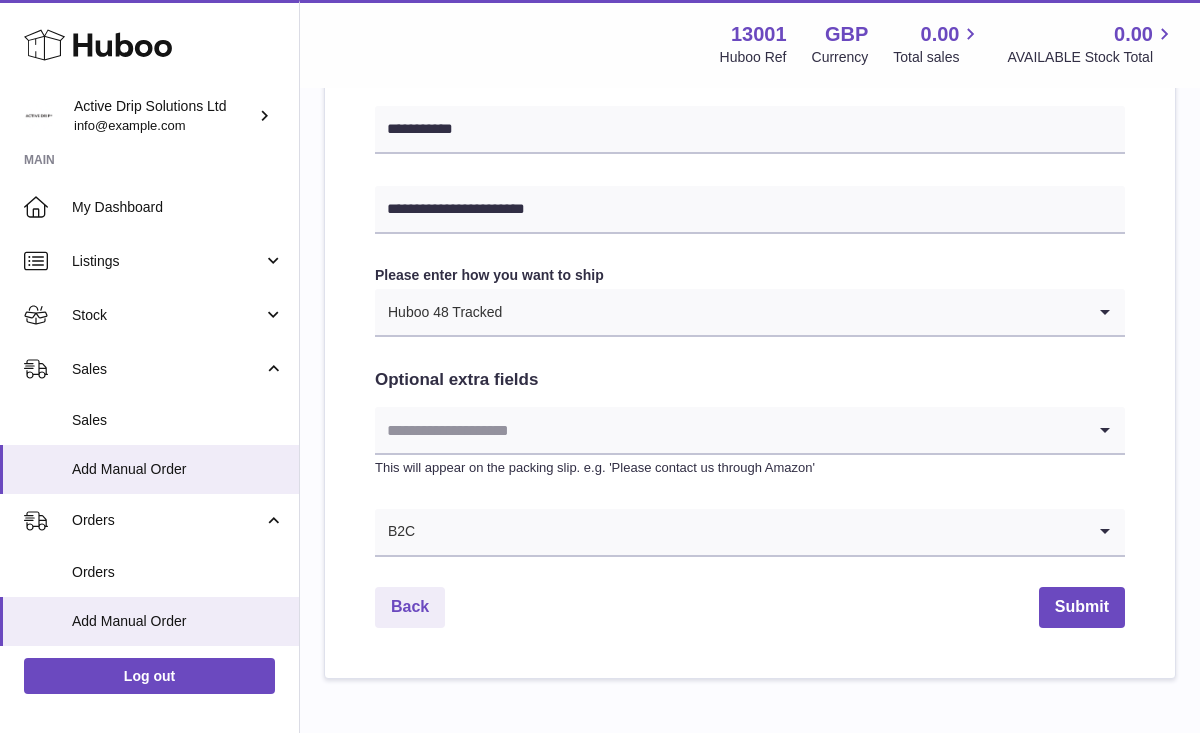 scroll, scrollTop: 989, scrollLeft: 0, axis: vertical 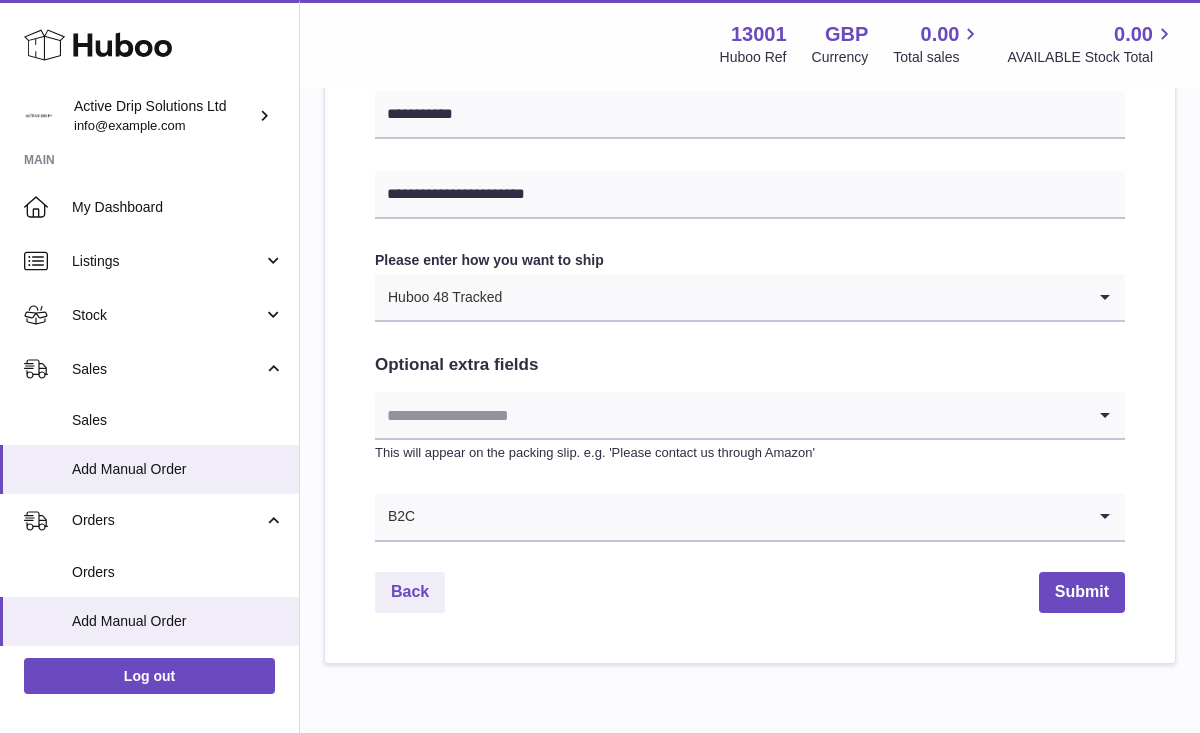 click at bounding box center (750, 517) 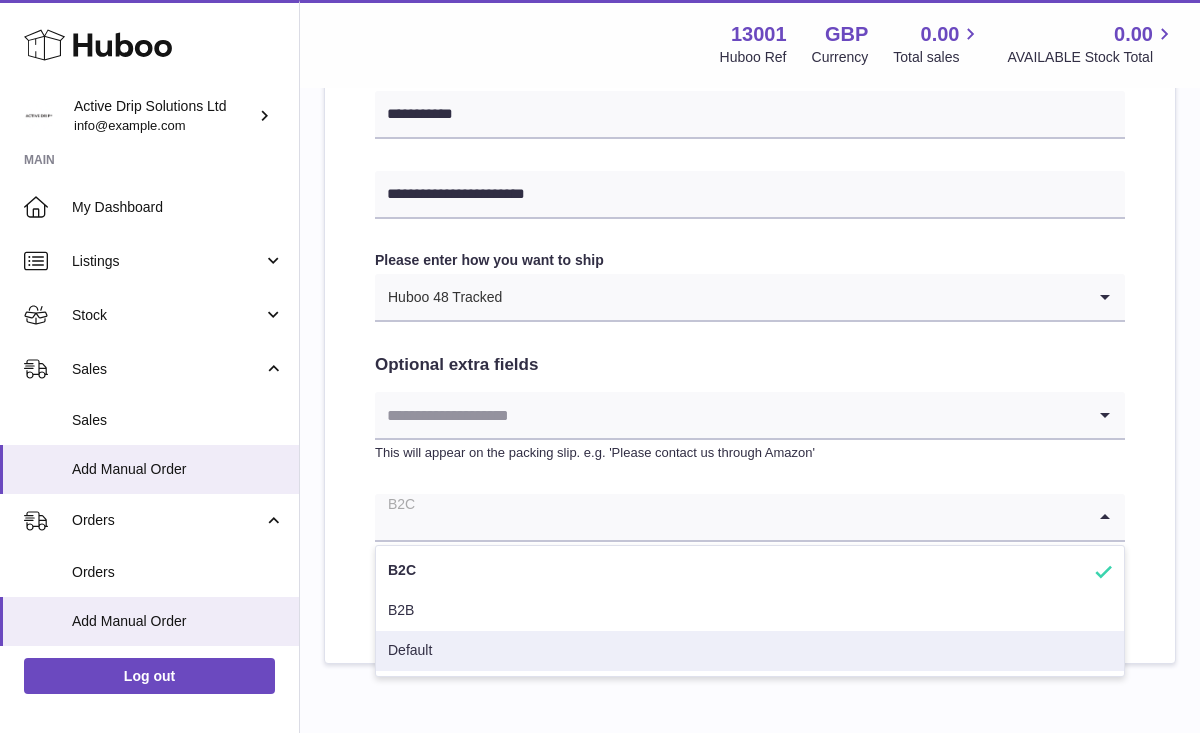 click on "Default" at bounding box center (750, 651) 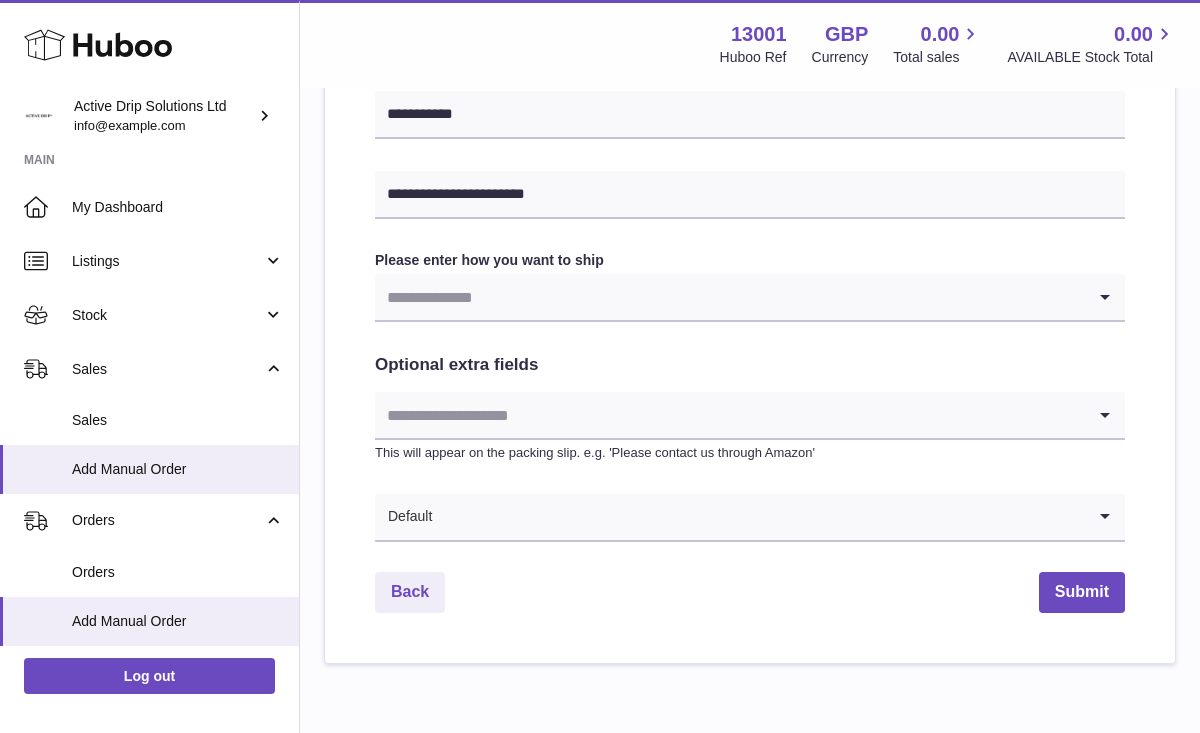 click at bounding box center (730, 415) 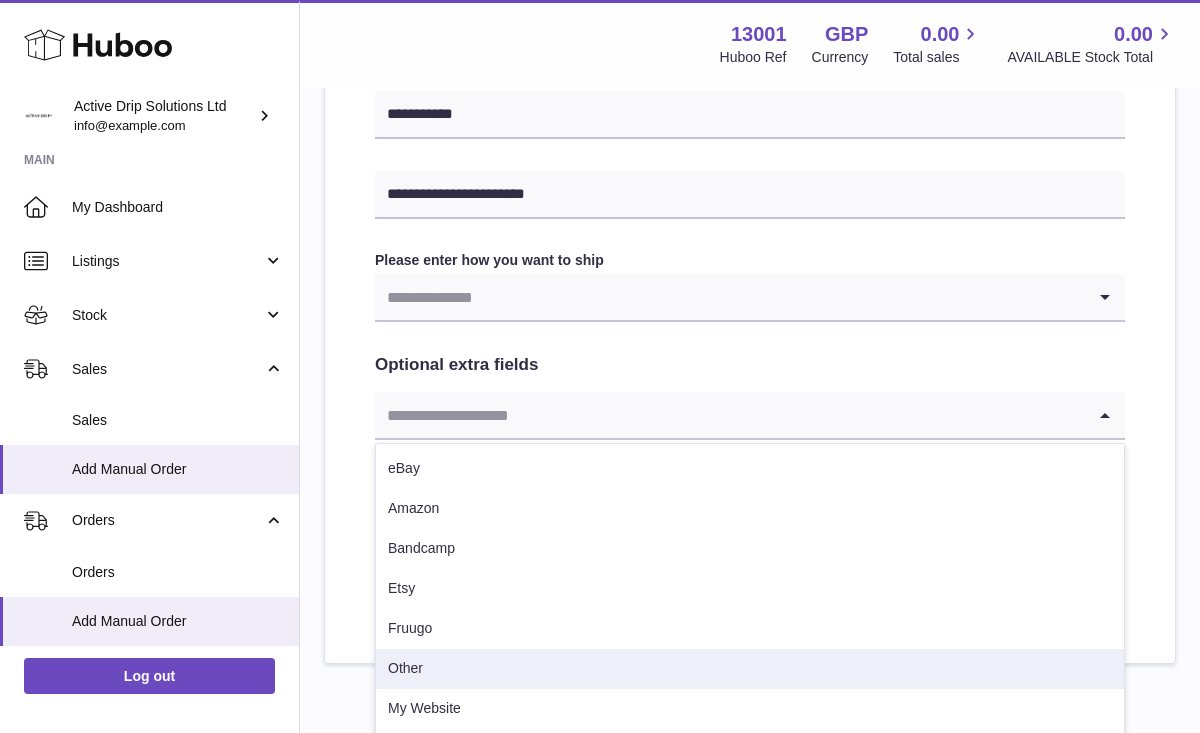 click on "Other" at bounding box center (750, 669) 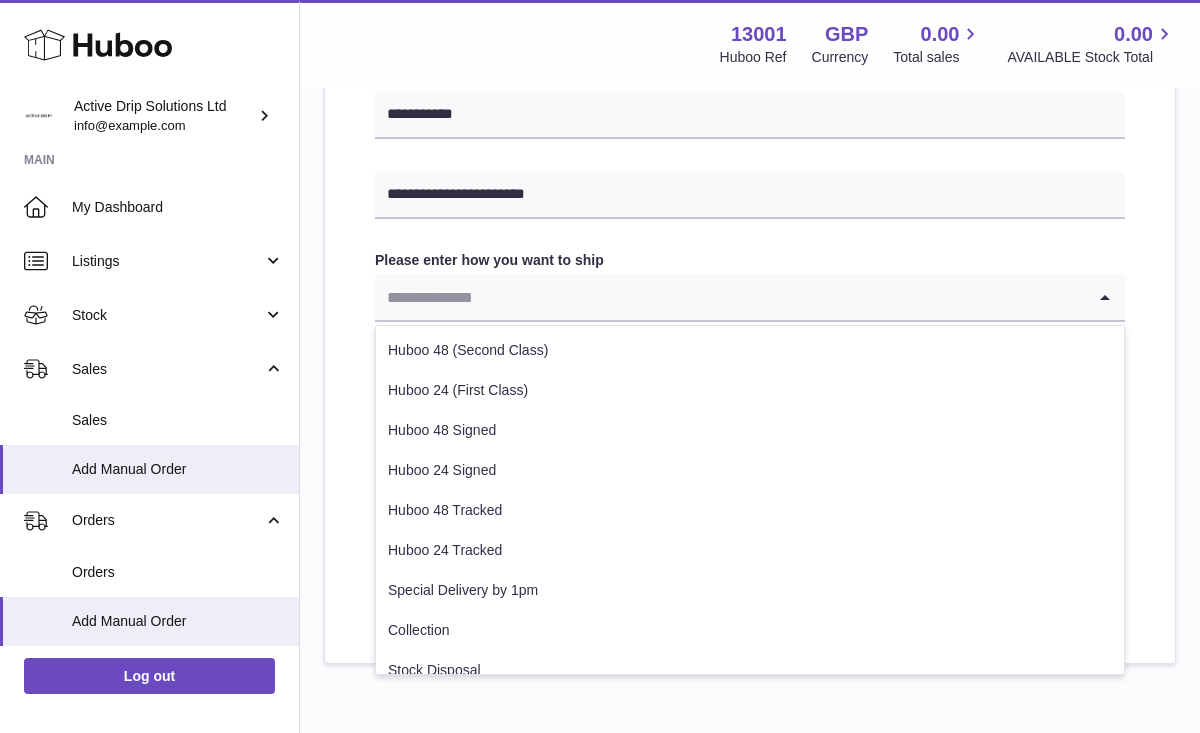 click at bounding box center (730, 297) 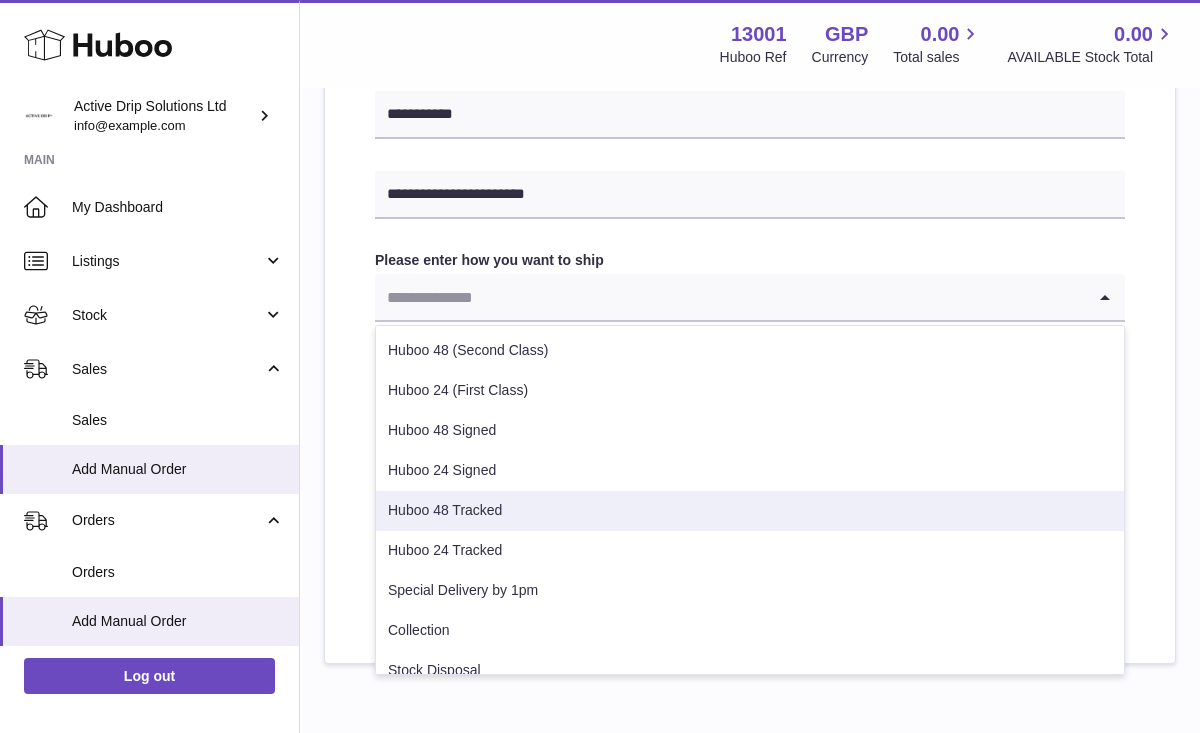 click on "Huboo 48 Tracked" at bounding box center [750, 511] 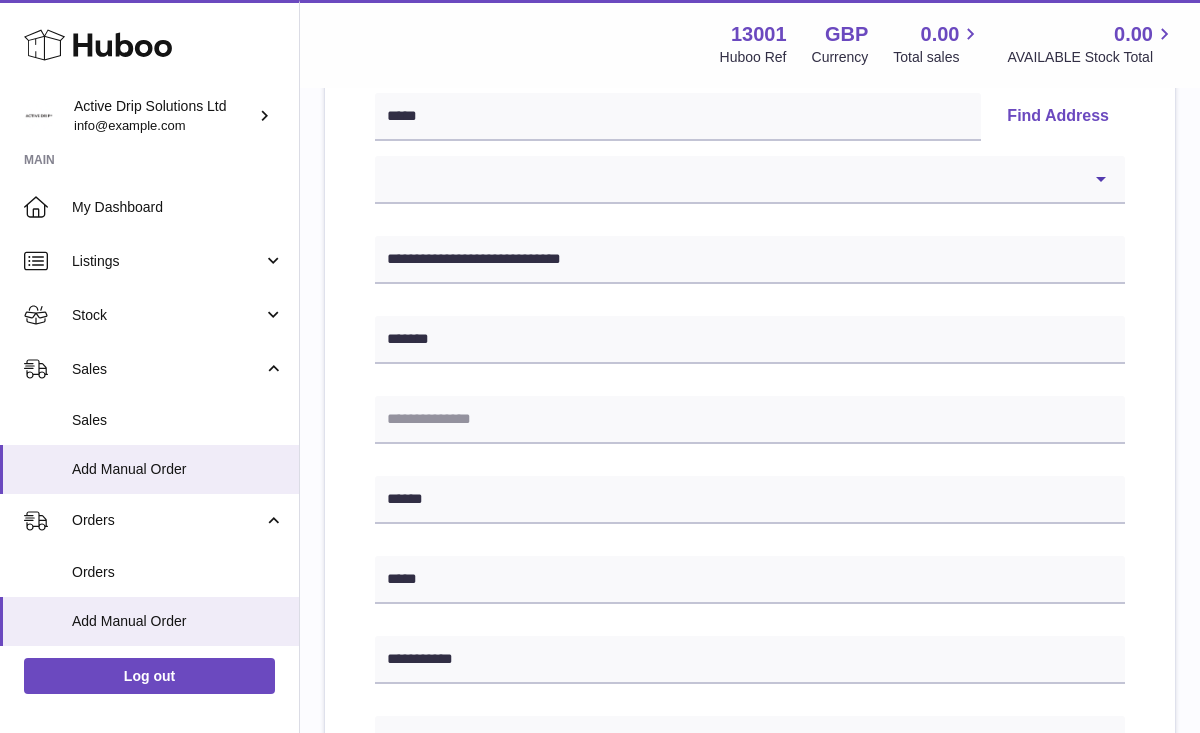 scroll, scrollTop: 464, scrollLeft: 0, axis: vertical 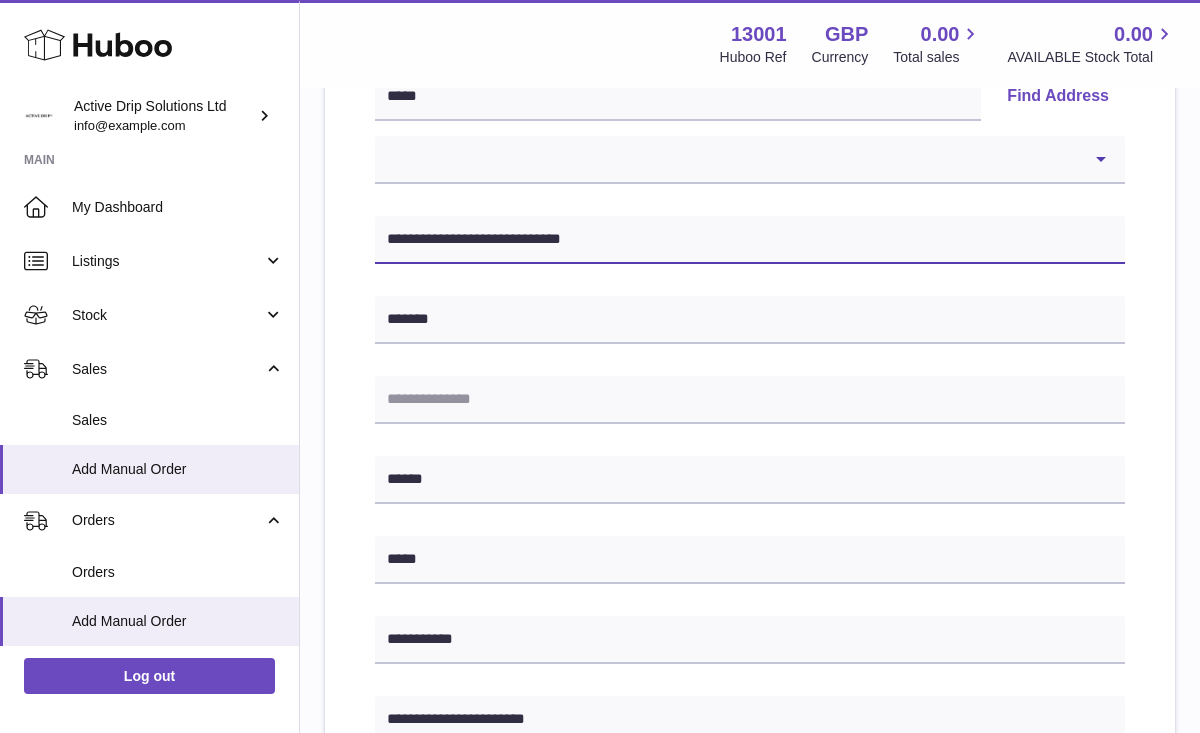 click on "**********" at bounding box center (750, 240) 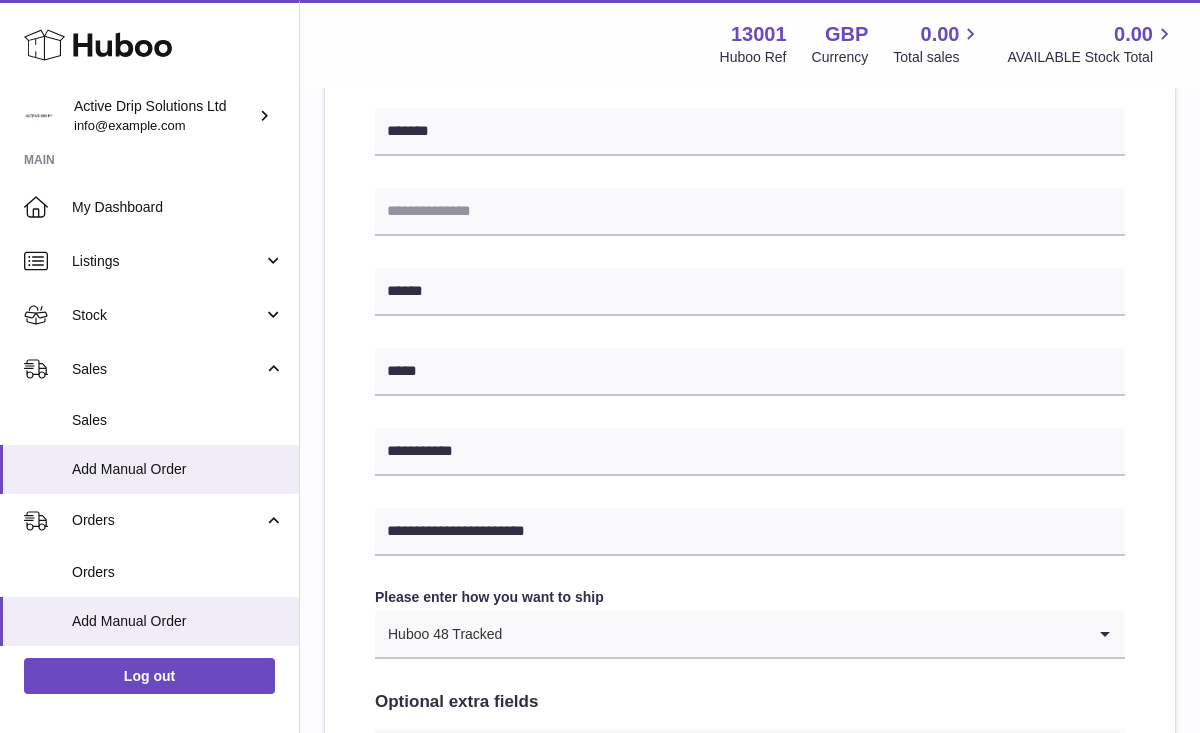 scroll, scrollTop: 1077, scrollLeft: 0, axis: vertical 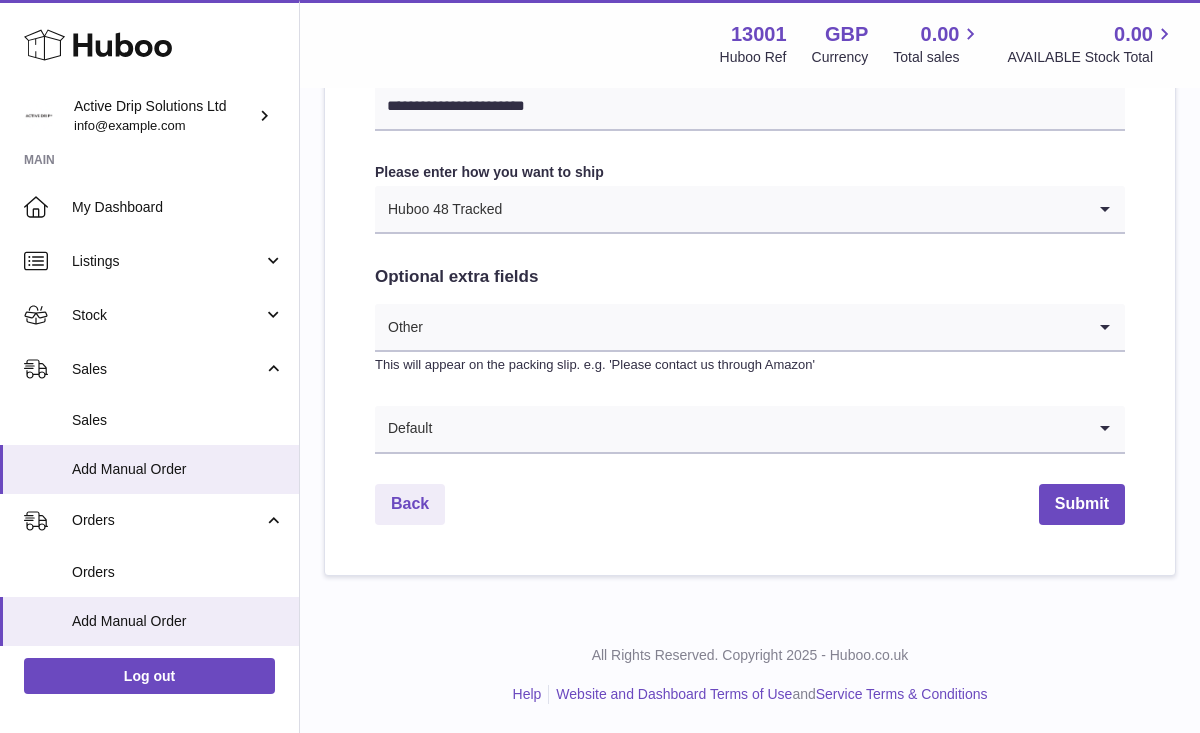 click on "**********" at bounding box center [750, -88] 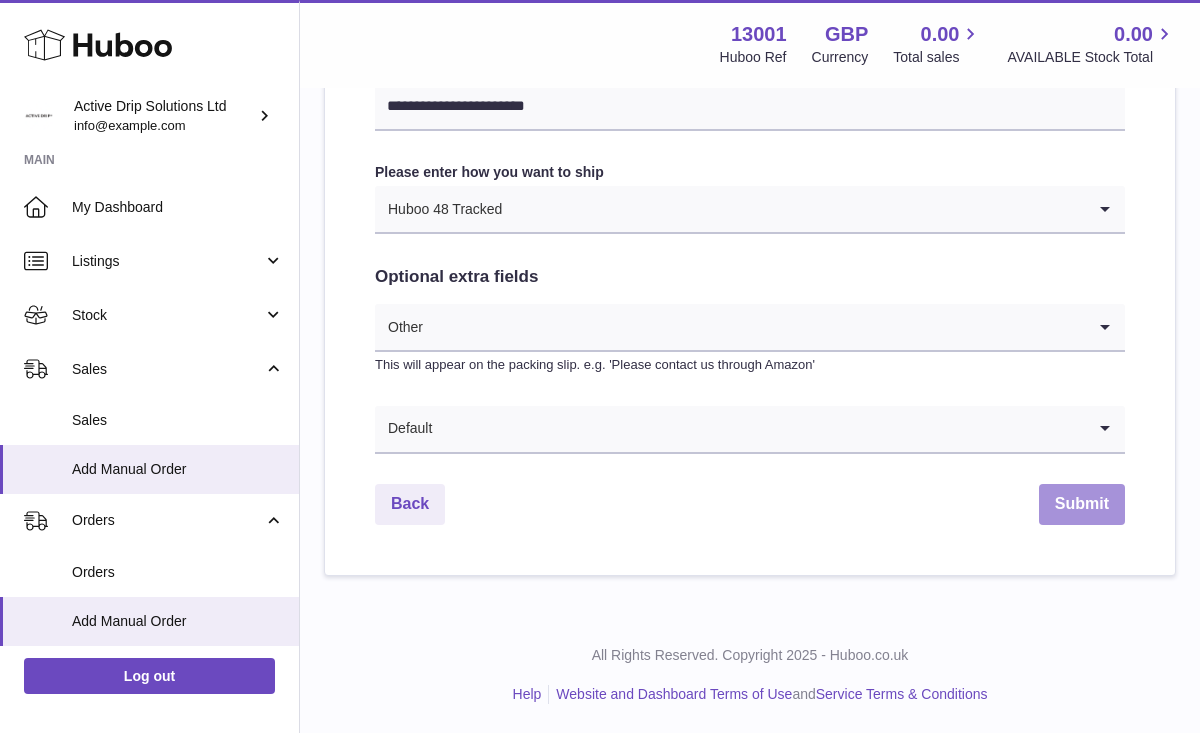 click on "Submit" at bounding box center (1082, 504) 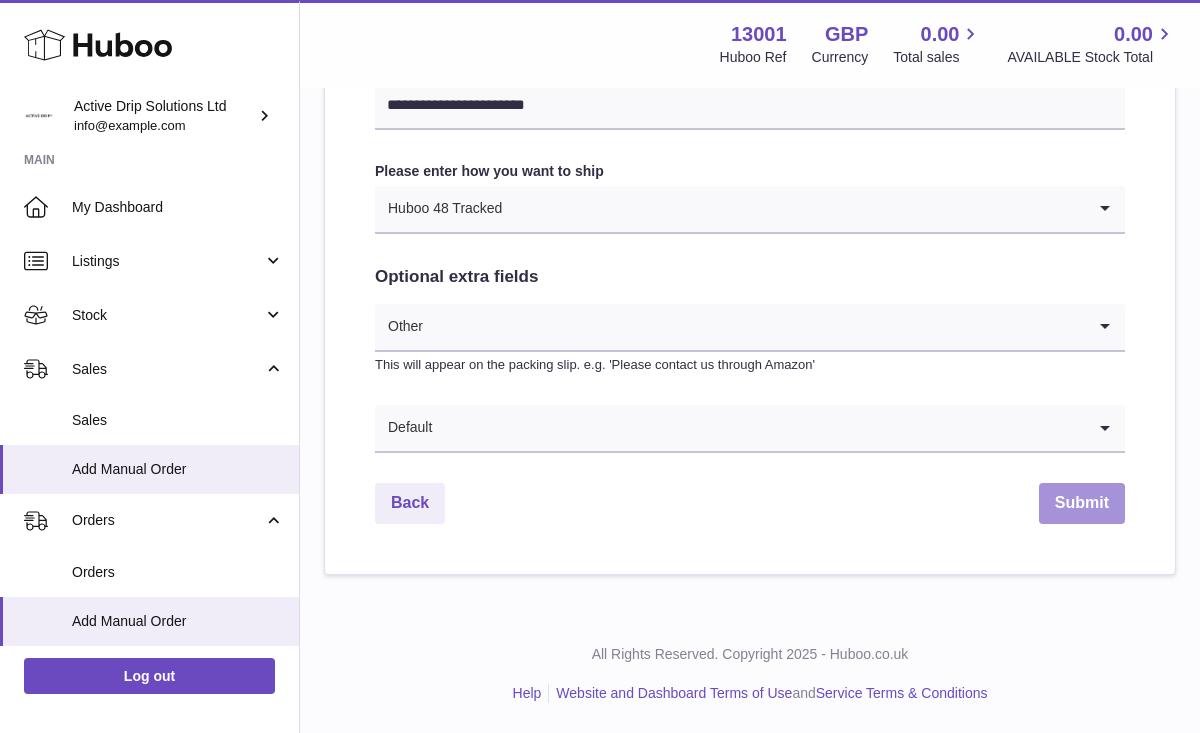 click on "Submit" at bounding box center (1082, 503) 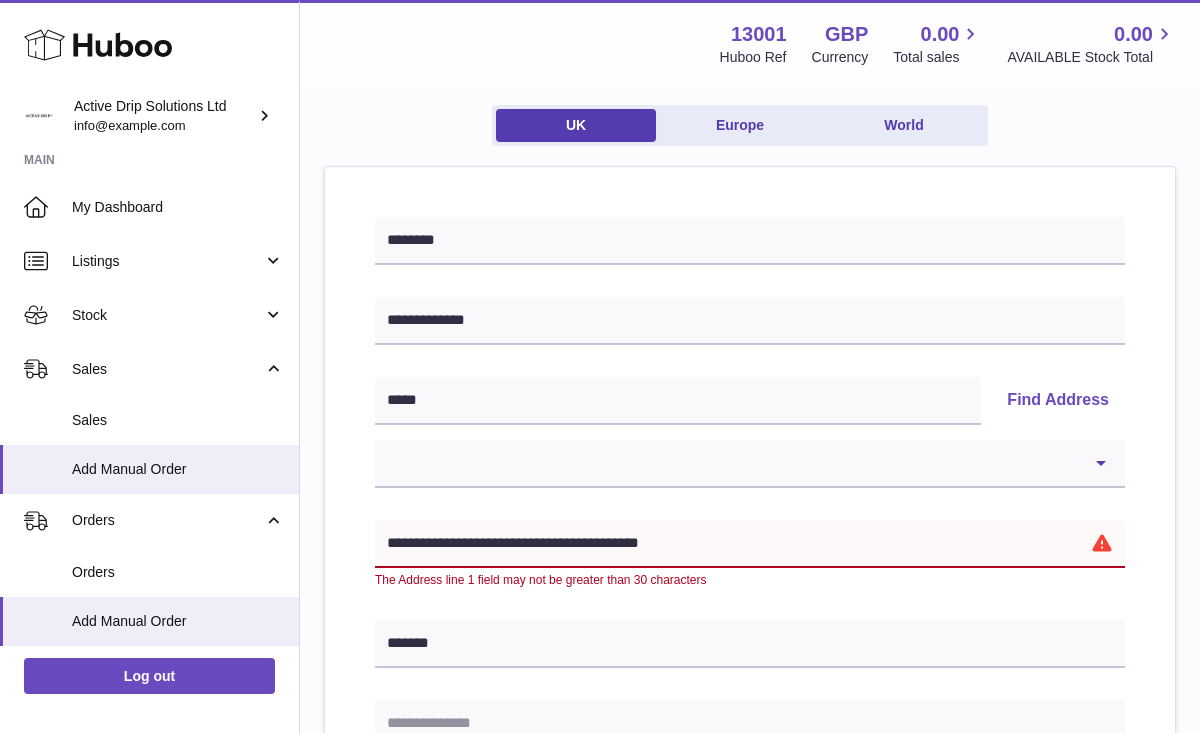 scroll, scrollTop: 157, scrollLeft: 0, axis: vertical 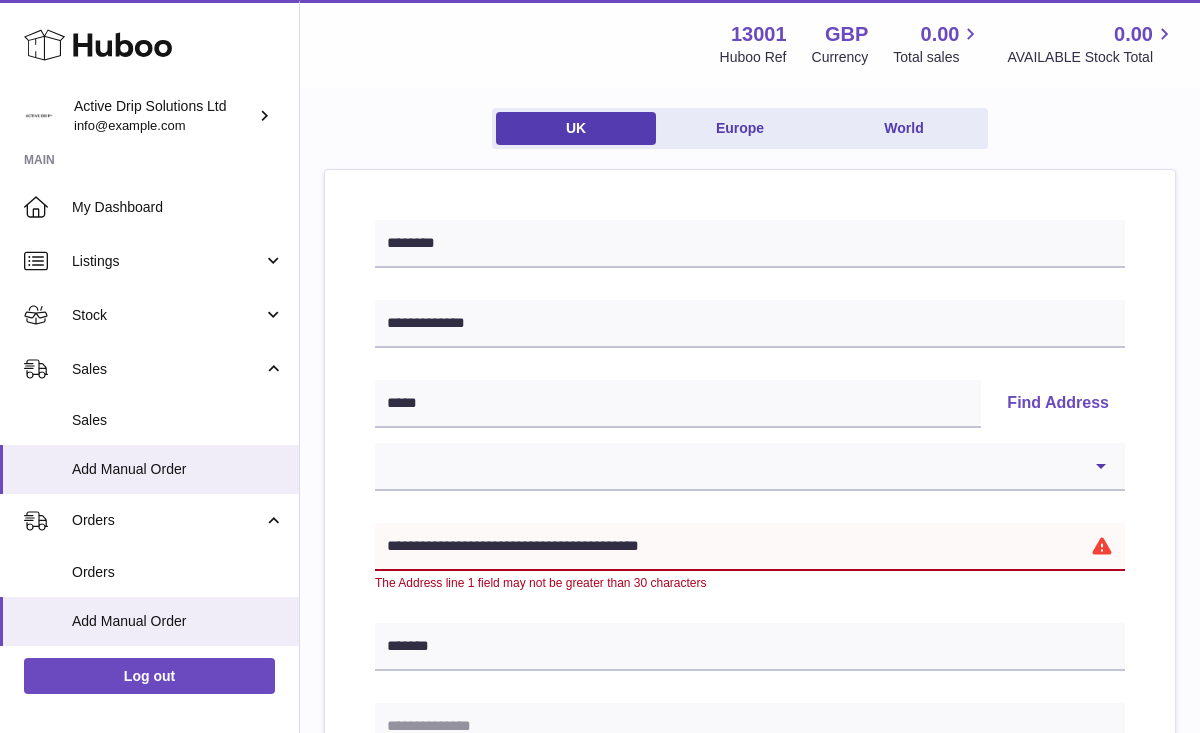 click on "**********" at bounding box center [750, 547] 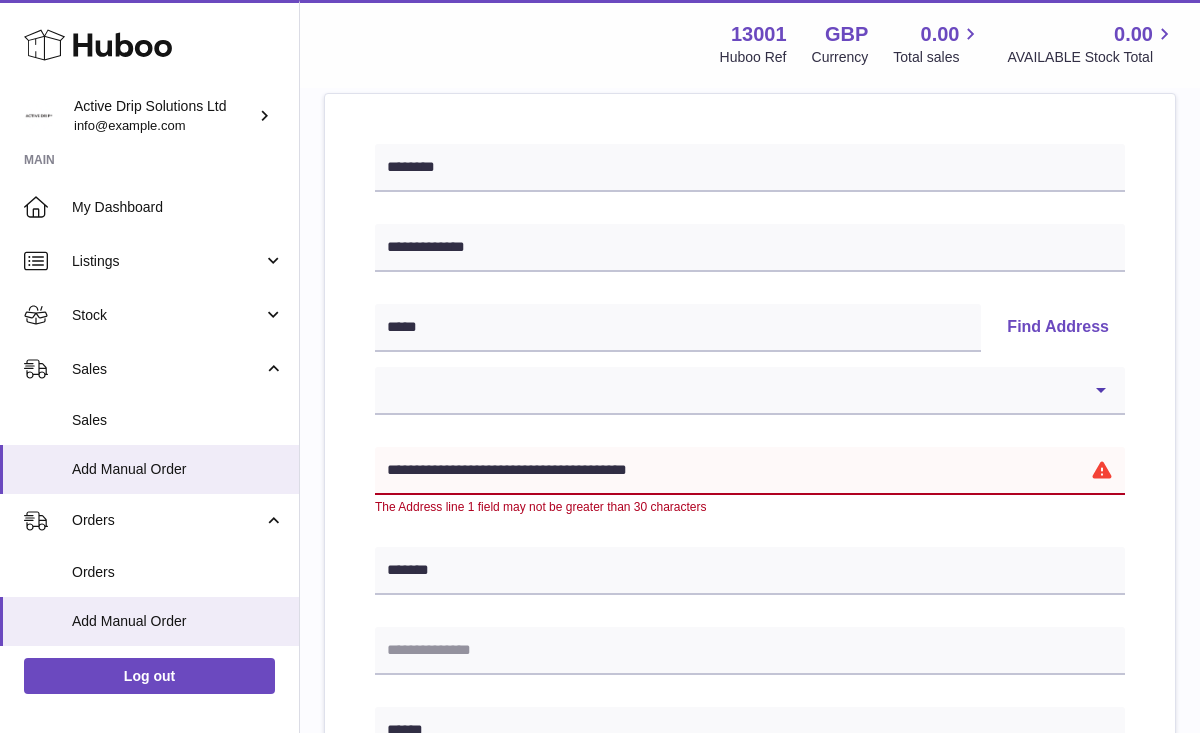 scroll, scrollTop: 235, scrollLeft: 0, axis: vertical 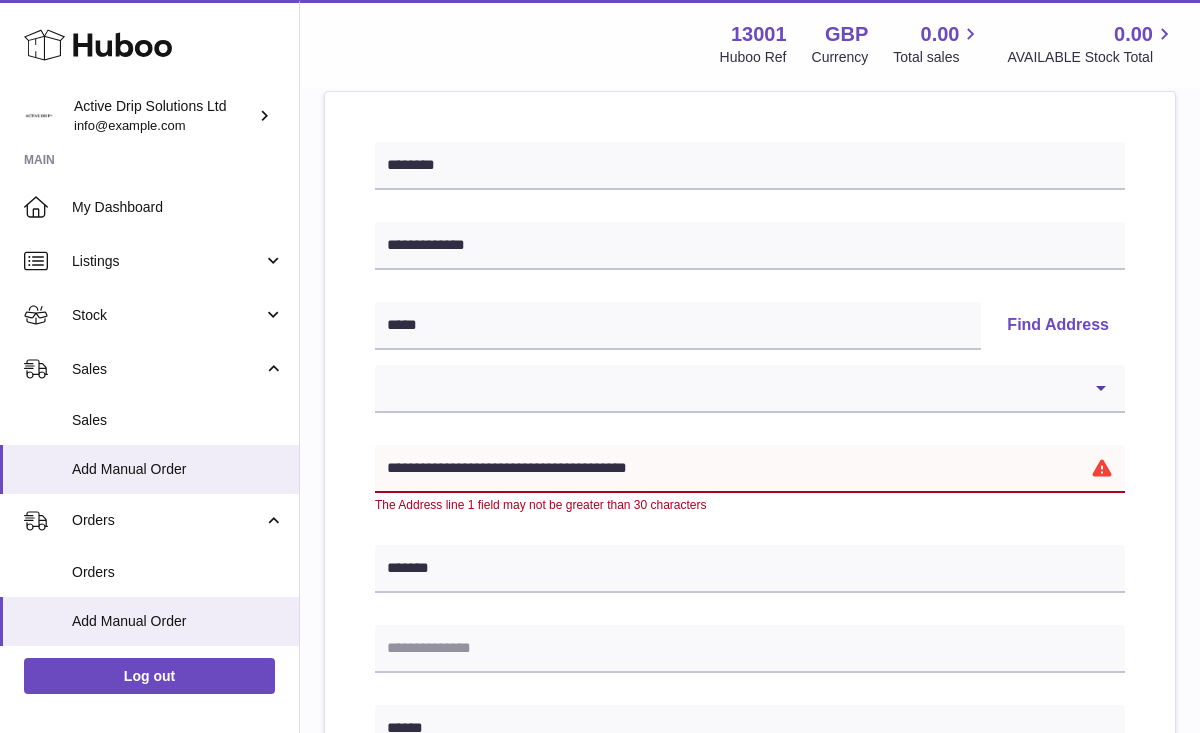 drag, startPoint x: 499, startPoint y: 465, endPoint x: 695, endPoint y: 469, distance: 196.04082 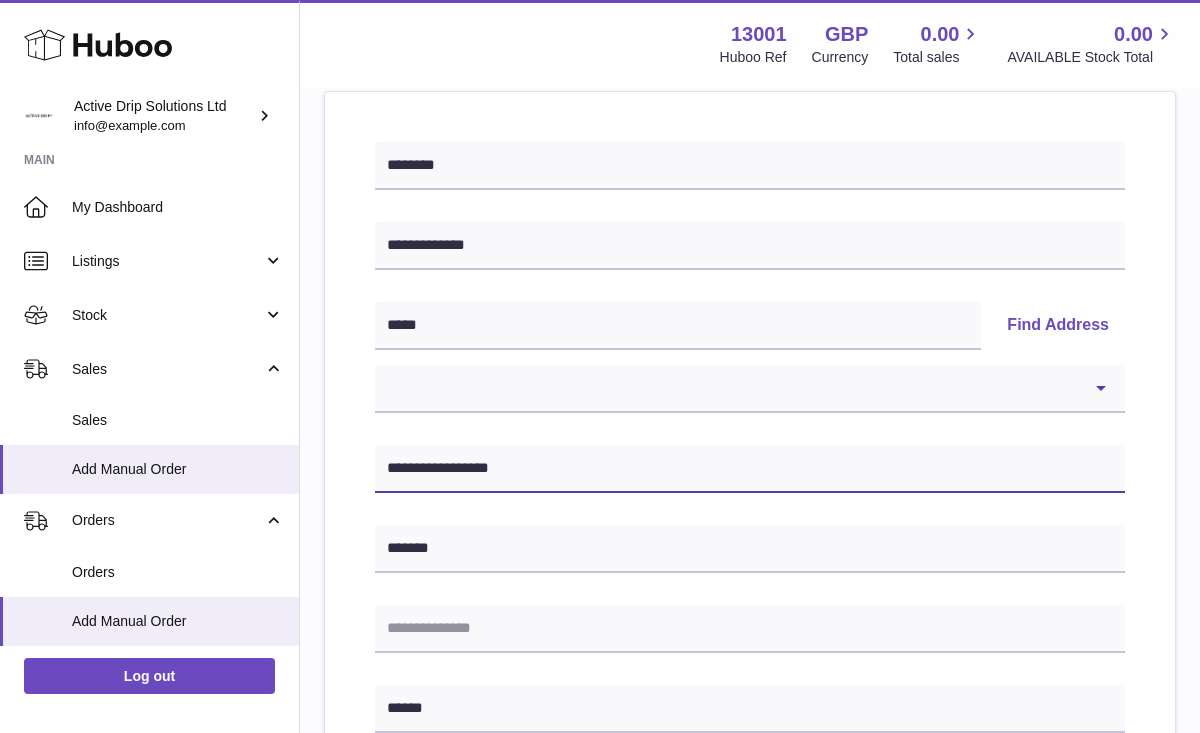 type on "**********" 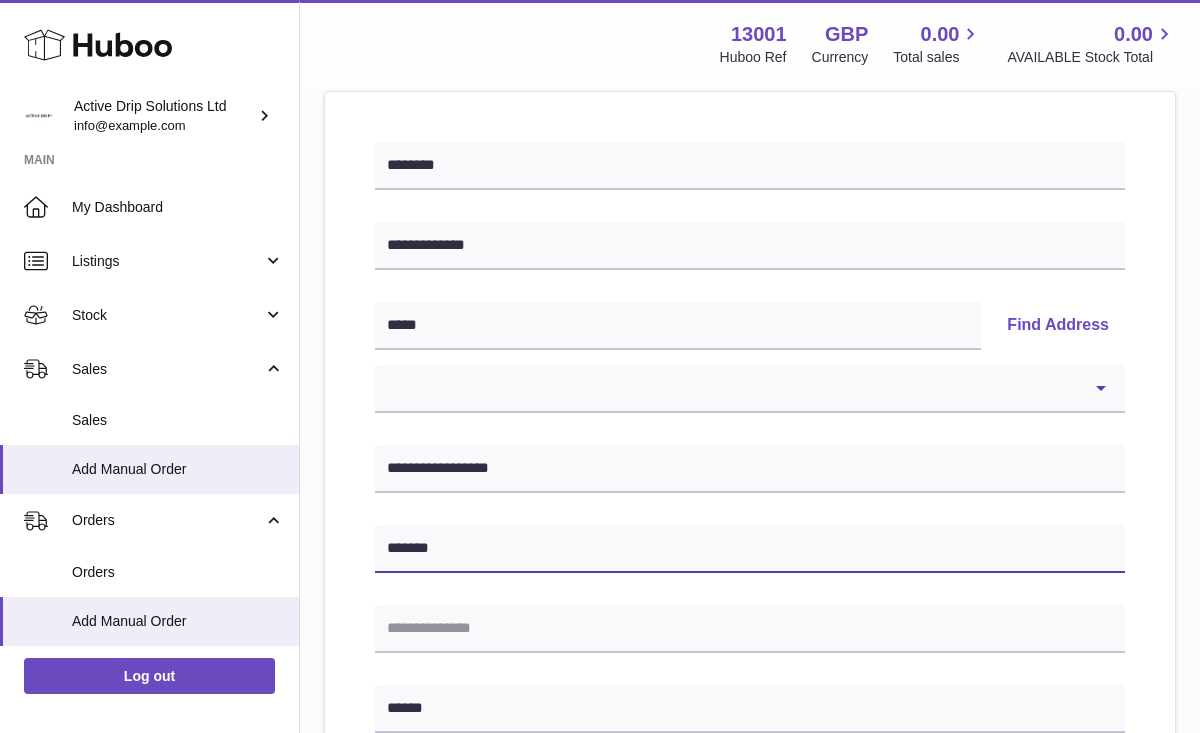 click on "*******" at bounding box center [750, 549] 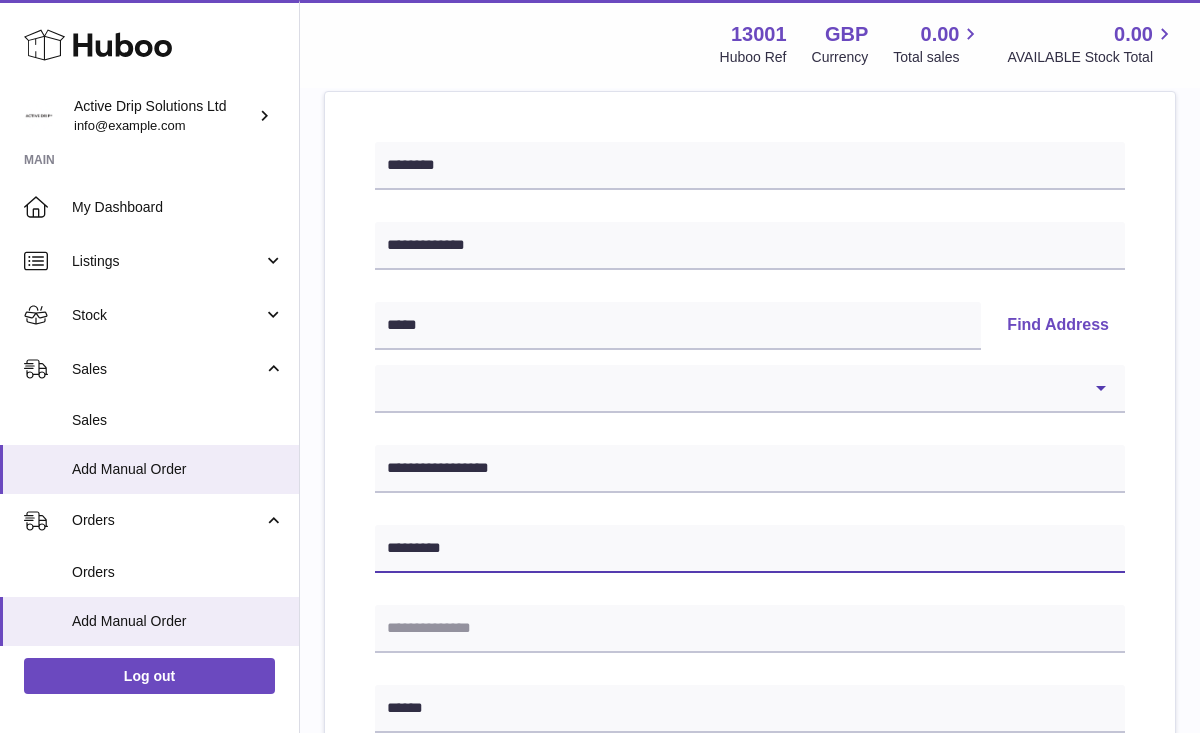 paste on "**********" 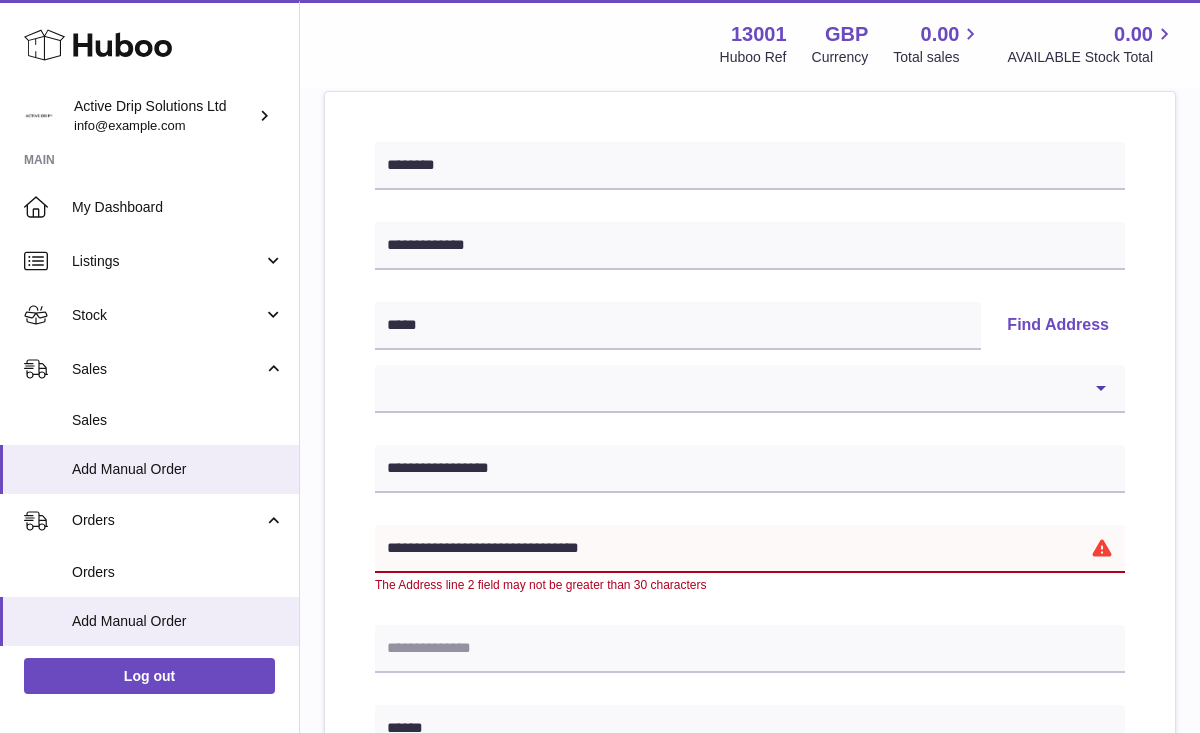 drag, startPoint x: 440, startPoint y: 551, endPoint x: 345, endPoint y: 542, distance: 95.42536 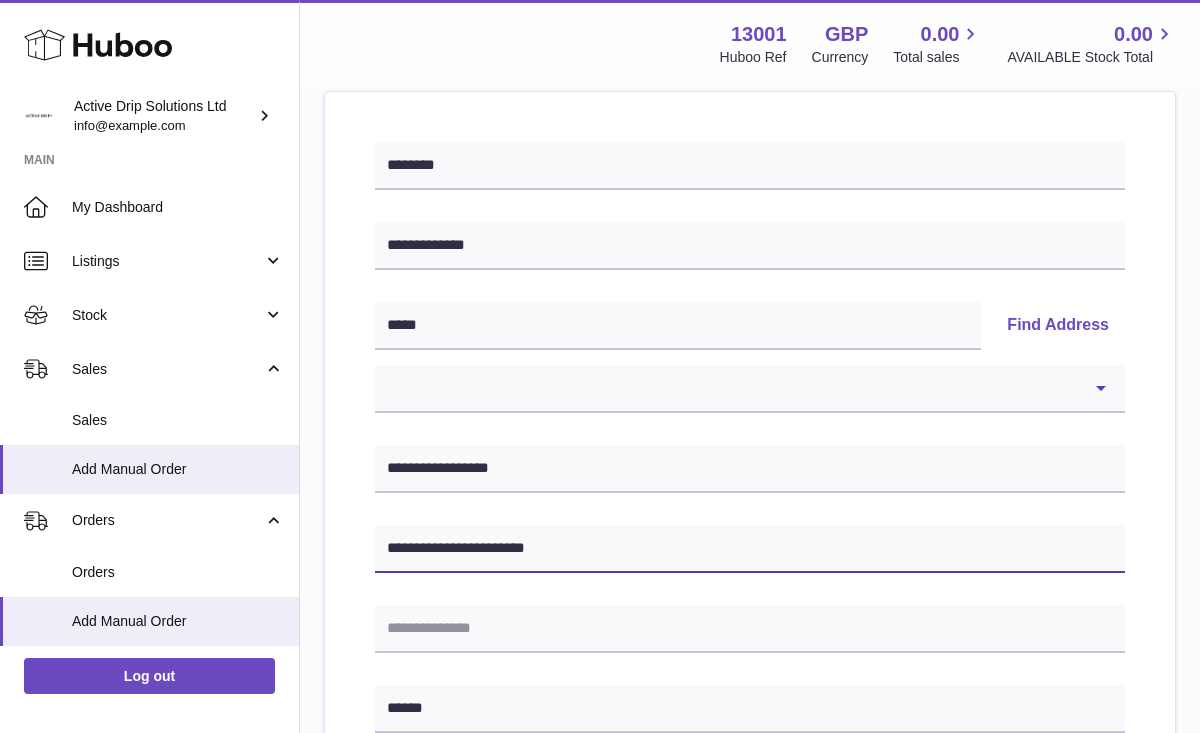 type on "**********" 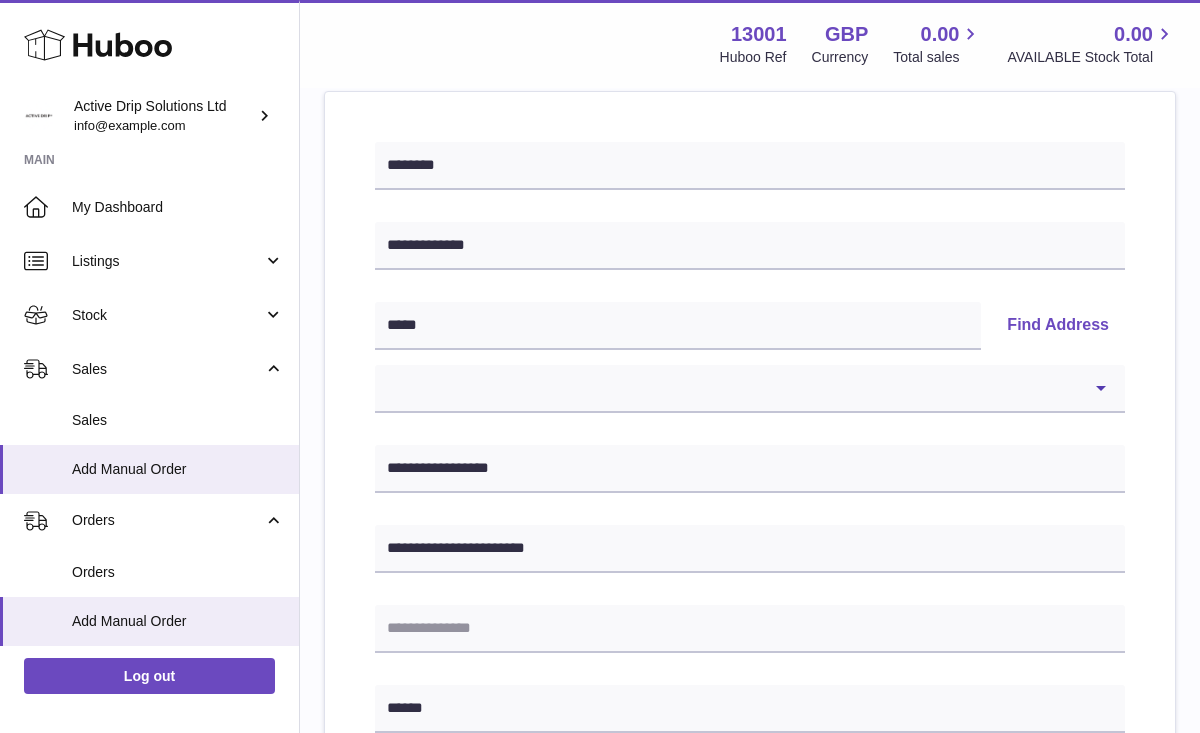 click on "**********" at bounding box center (750, 719) 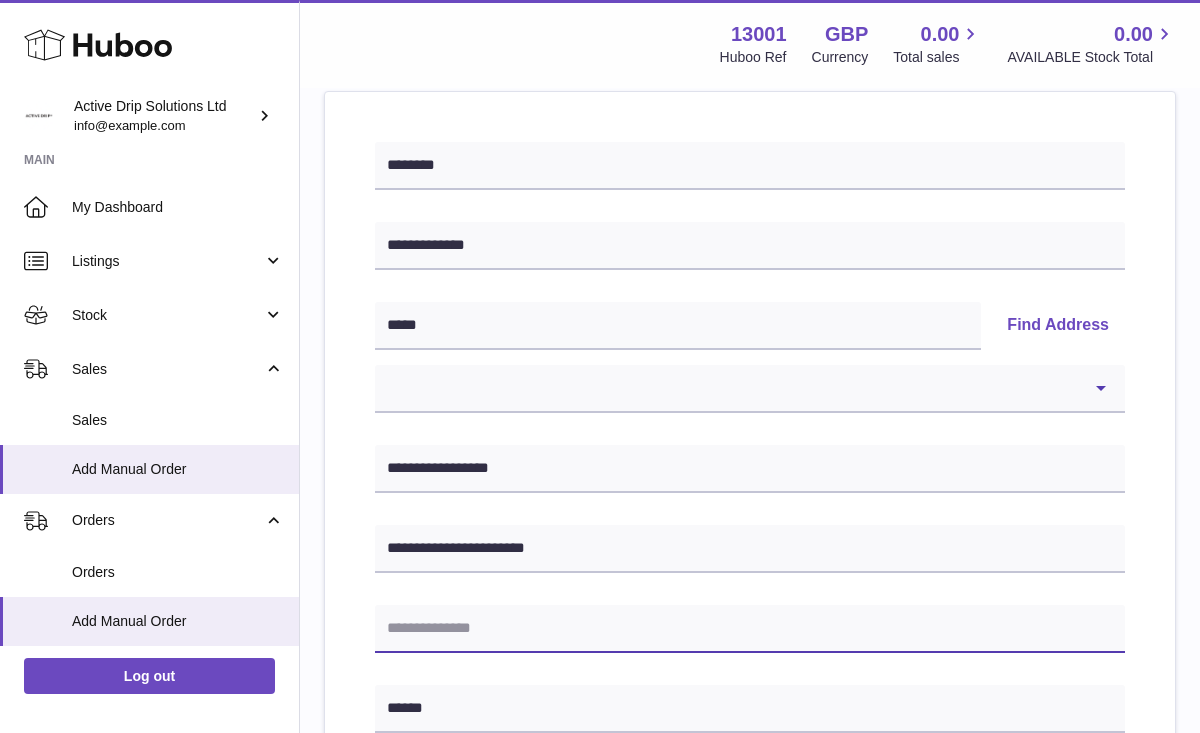 click at bounding box center (750, 629) 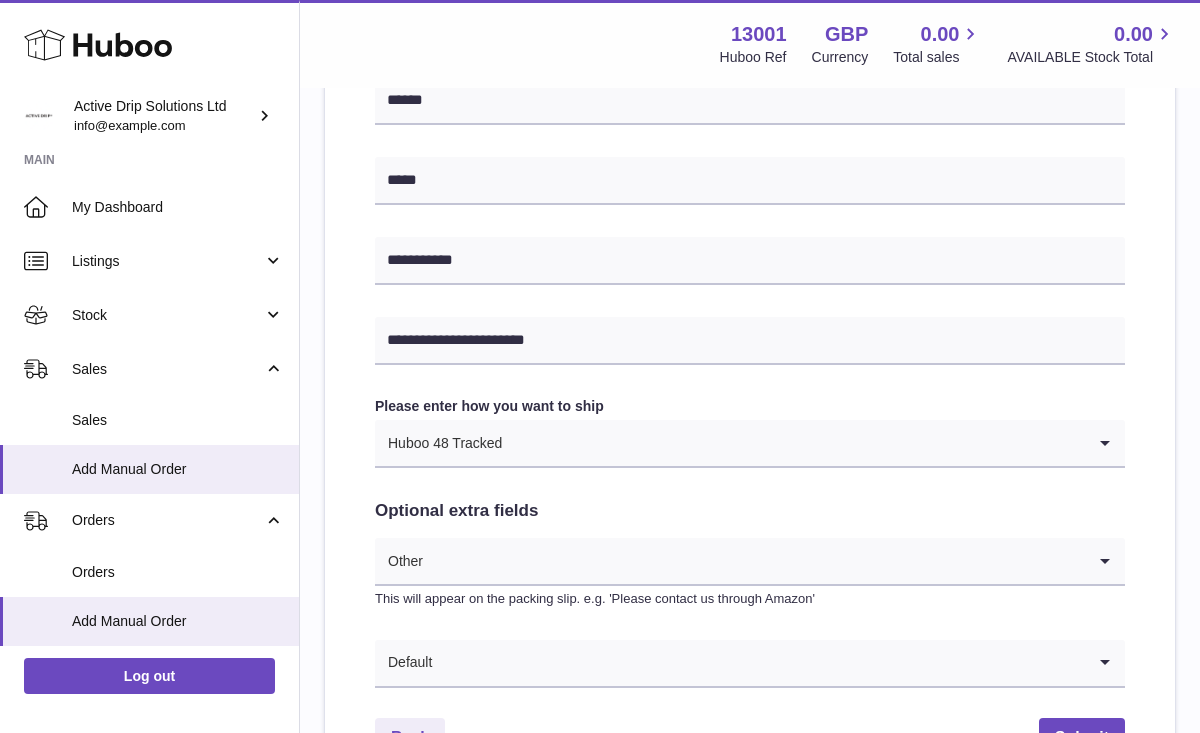 scroll, scrollTop: 1077, scrollLeft: 0, axis: vertical 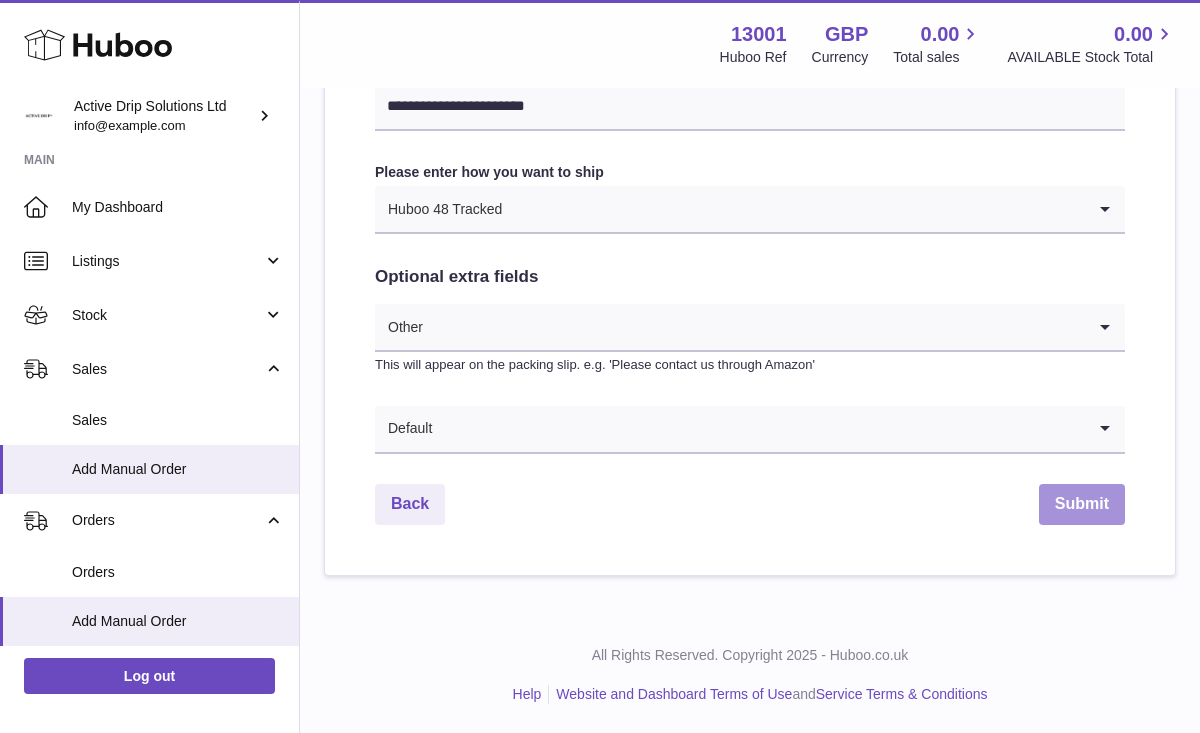 type on "*******" 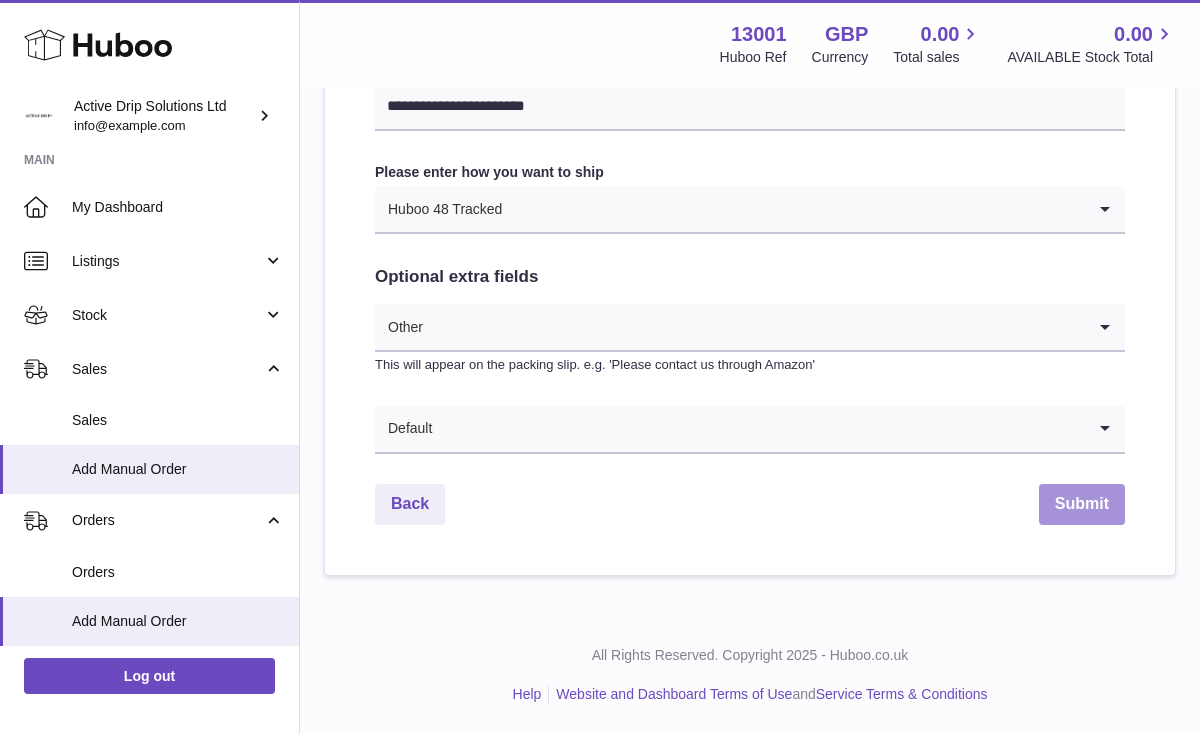 click on "Submit" at bounding box center (1082, 504) 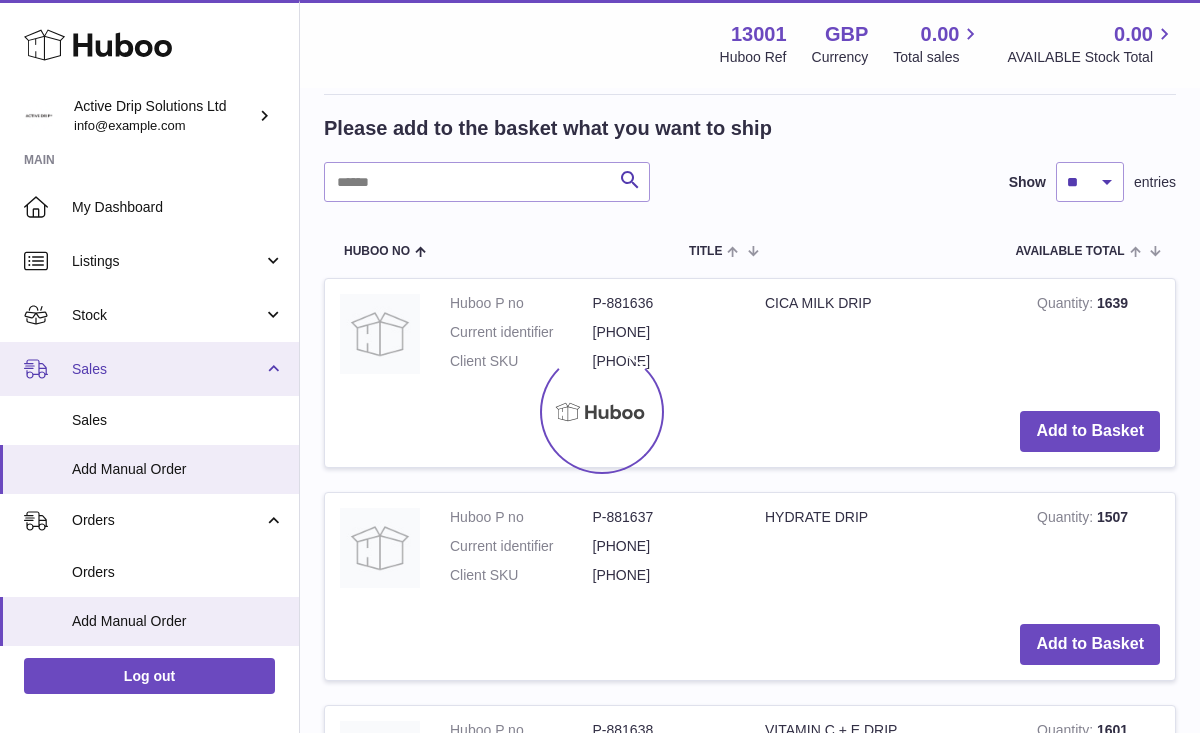 scroll, scrollTop: 0, scrollLeft: 0, axis: both 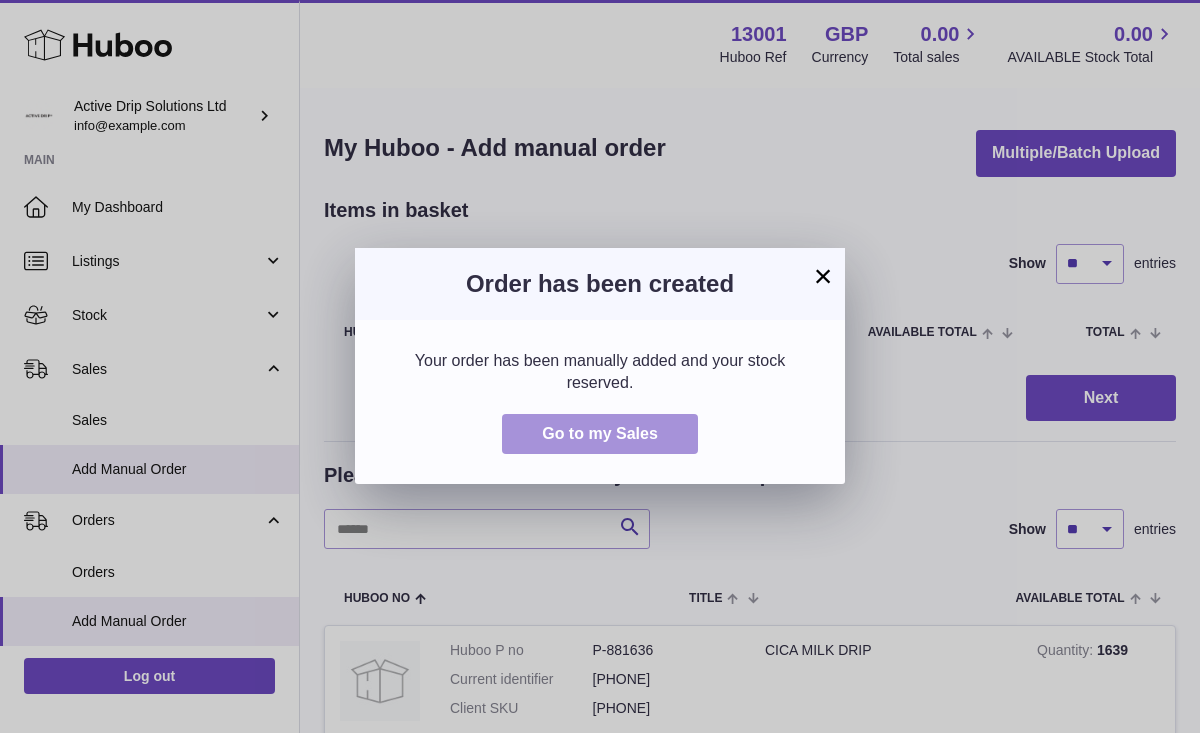click on "Go to my Sales" at bounding box center (600, 433) 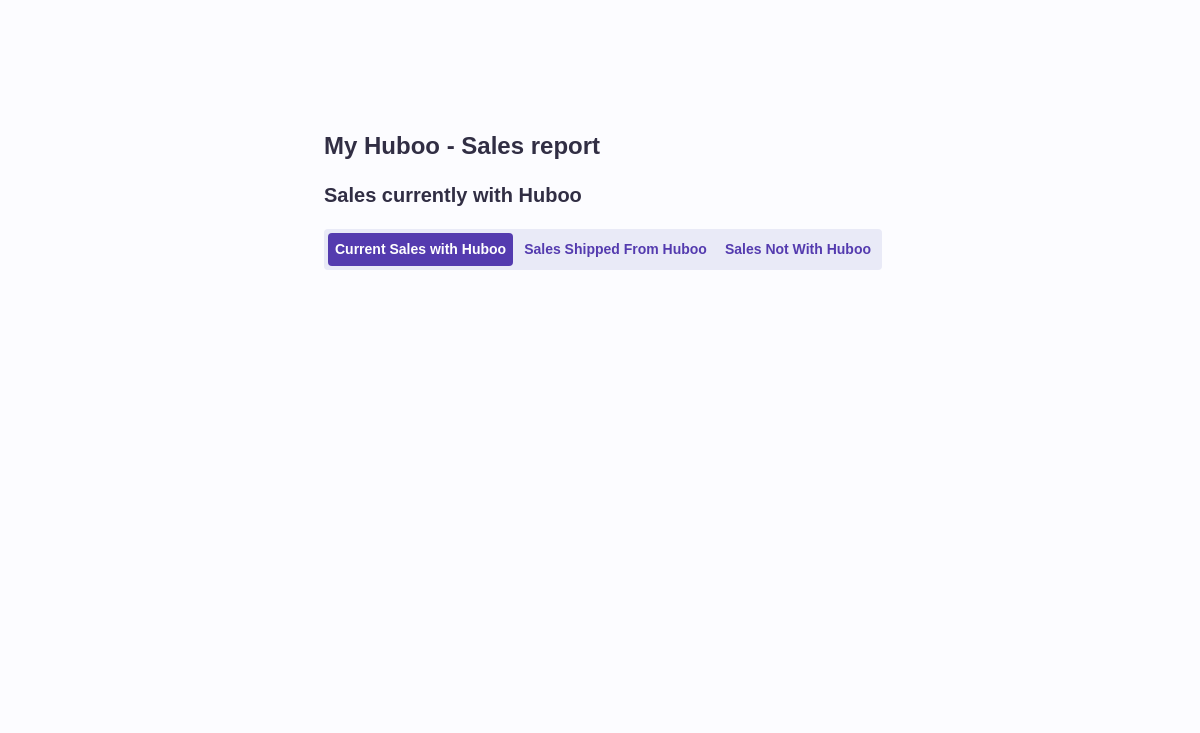 scroll, scrollTop: 0, scrollLeft: 0, axis: both 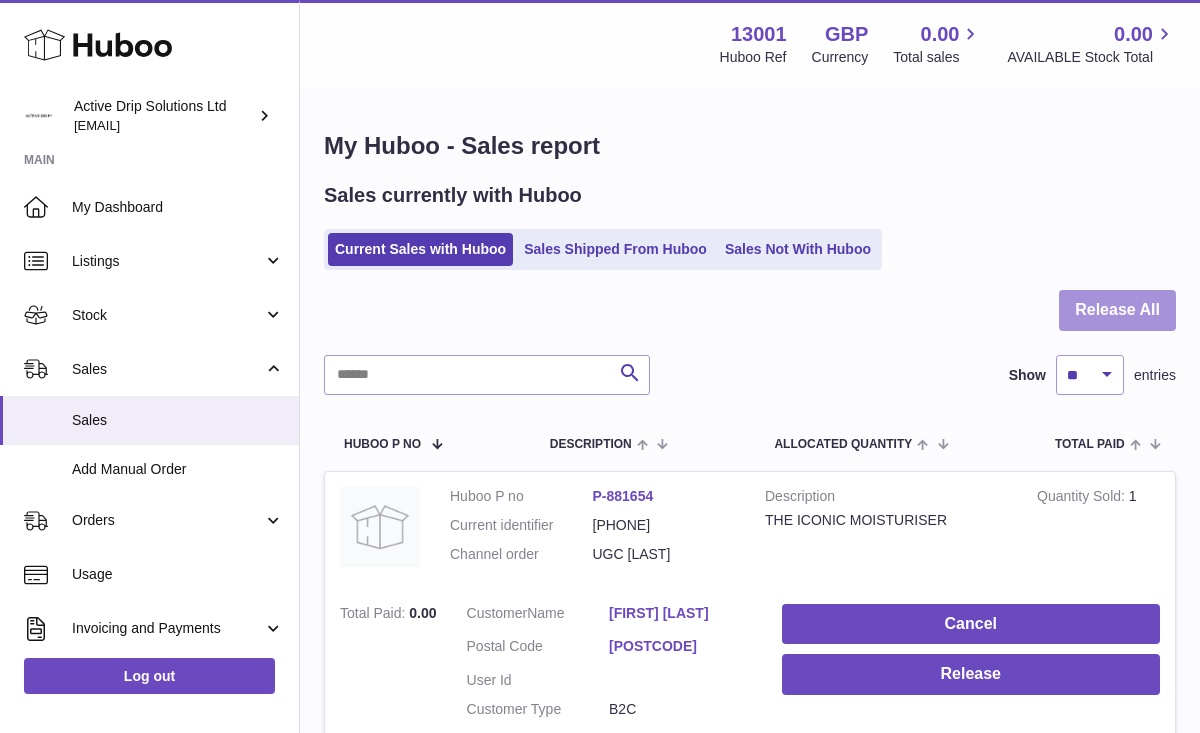 click on "Release All" at bounding box center [1117, 310] 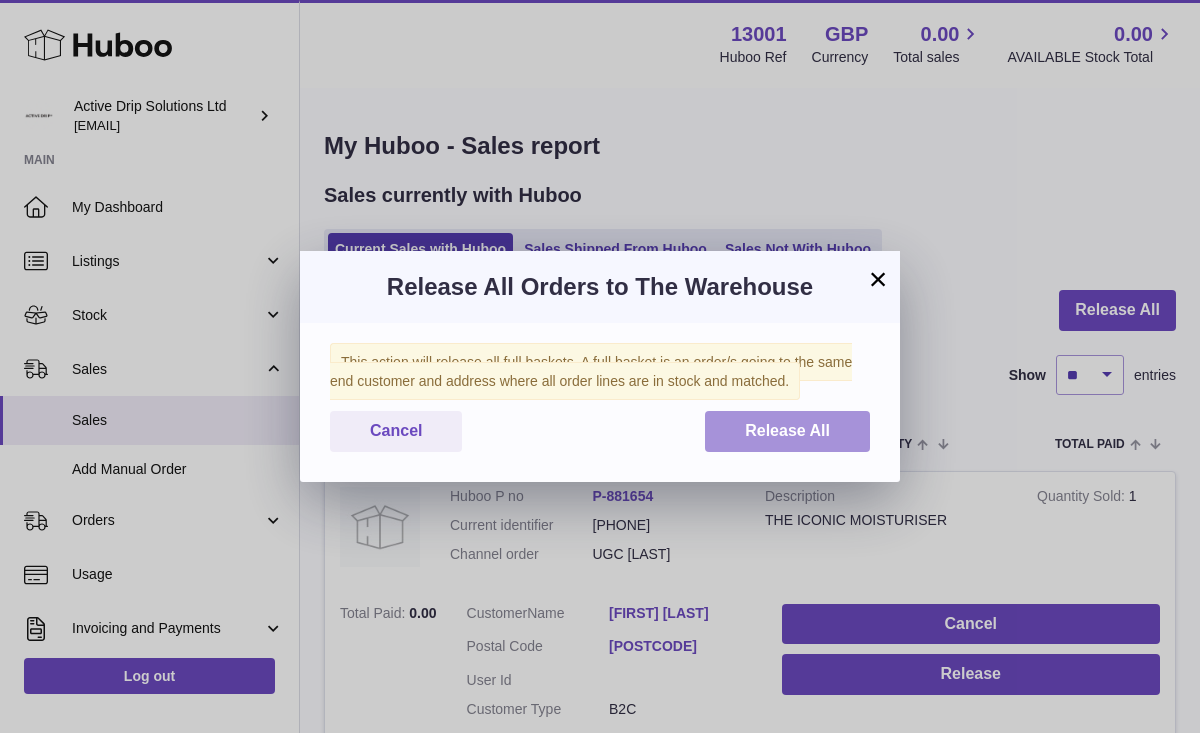 click on "Release All" at bounding box center (787, 430) 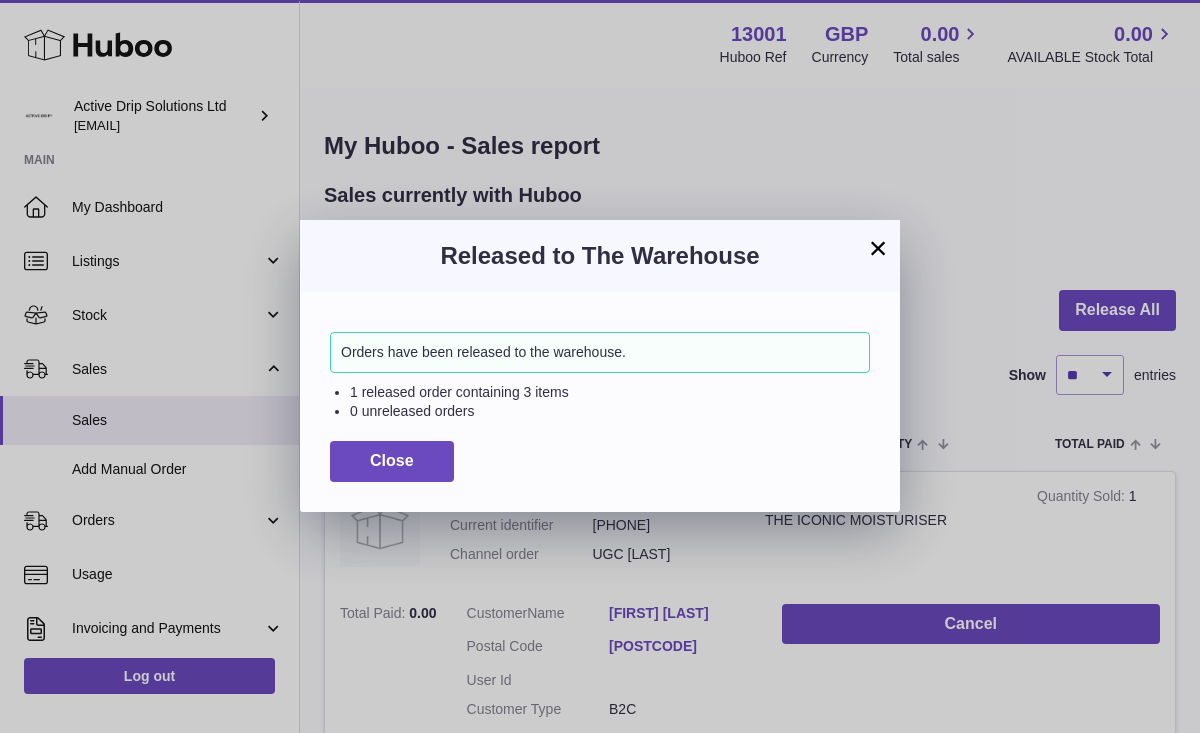 click on "×" at bounding box center [878, 248] 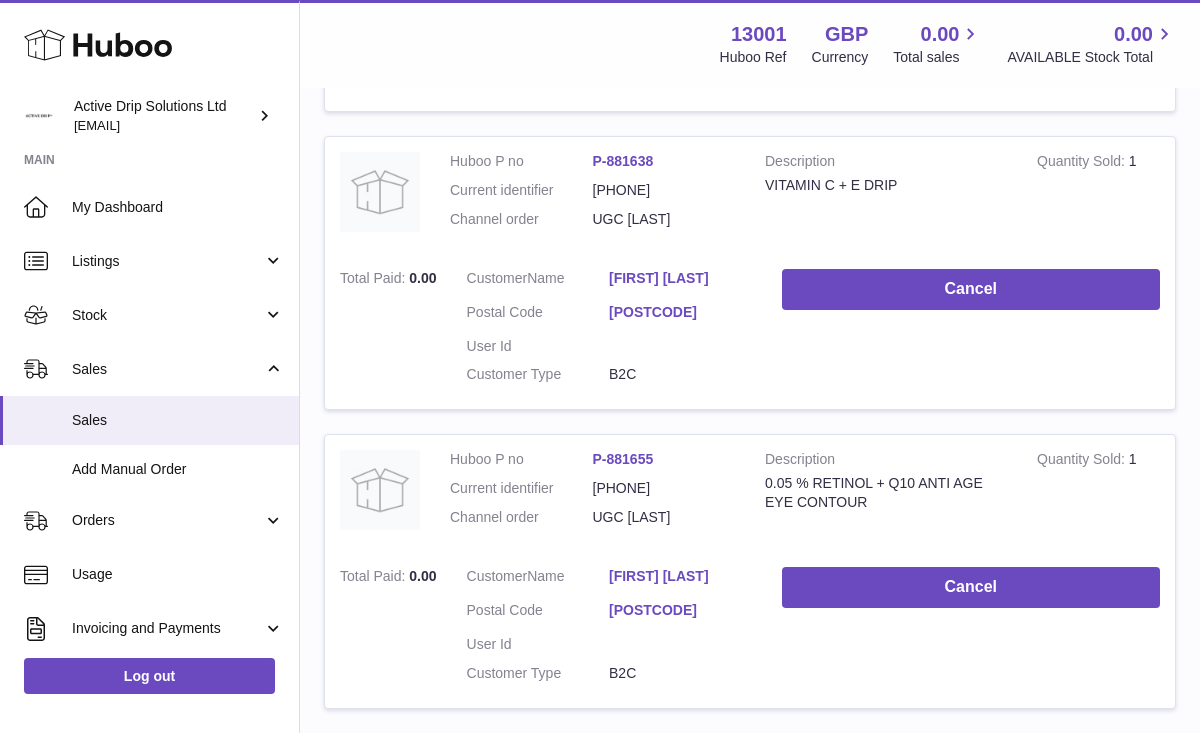 scroll, scrollTop: 790, scrollLeft: 0, axis: vertical 